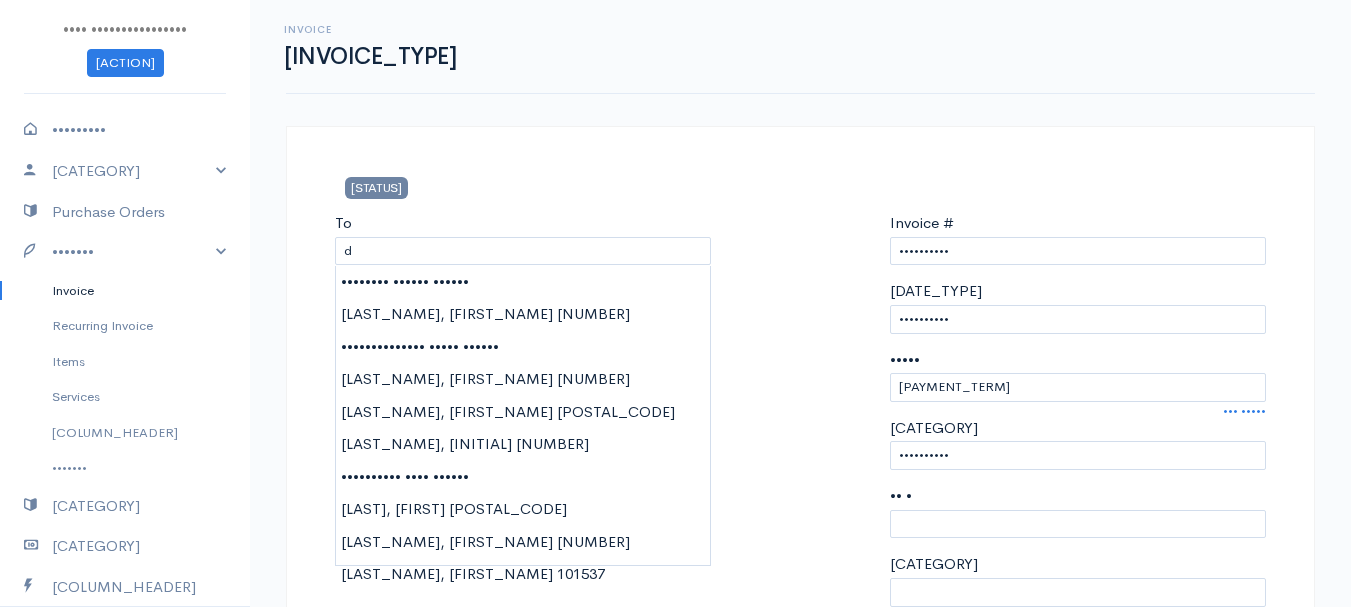 scroll, scrollTop: 0, scrollLeft: 0, axis: both 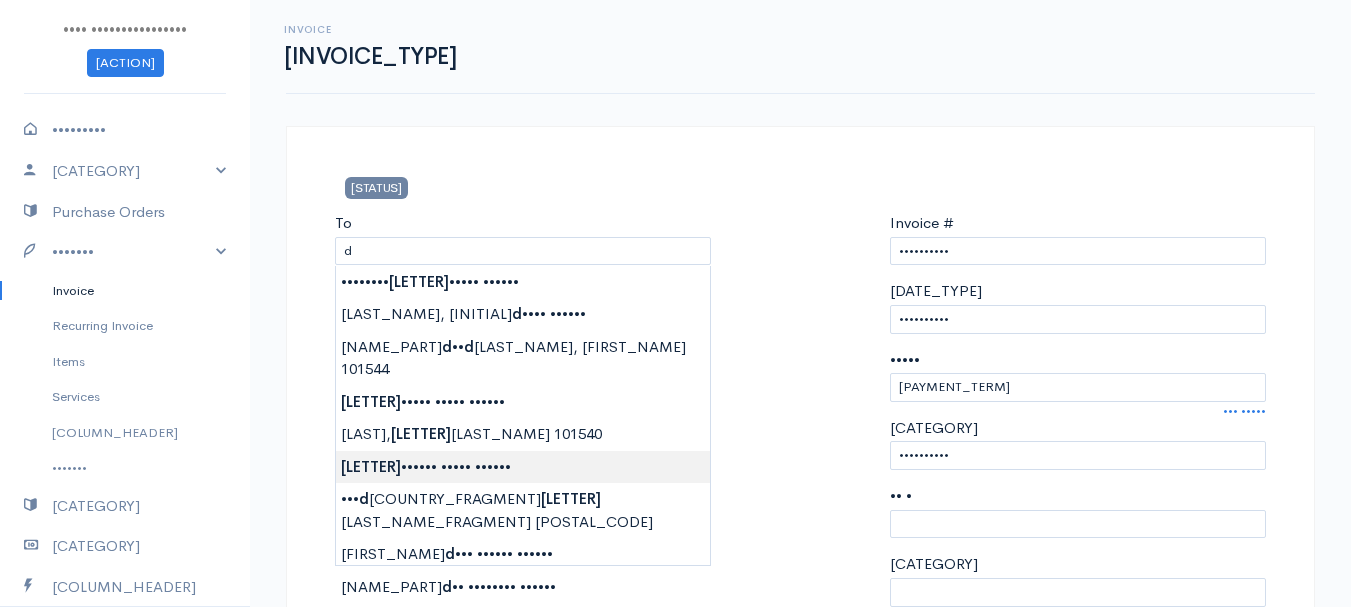 type on "[LAST_NAME], [FIRST_NAME]       [POSTAL_CODE]" 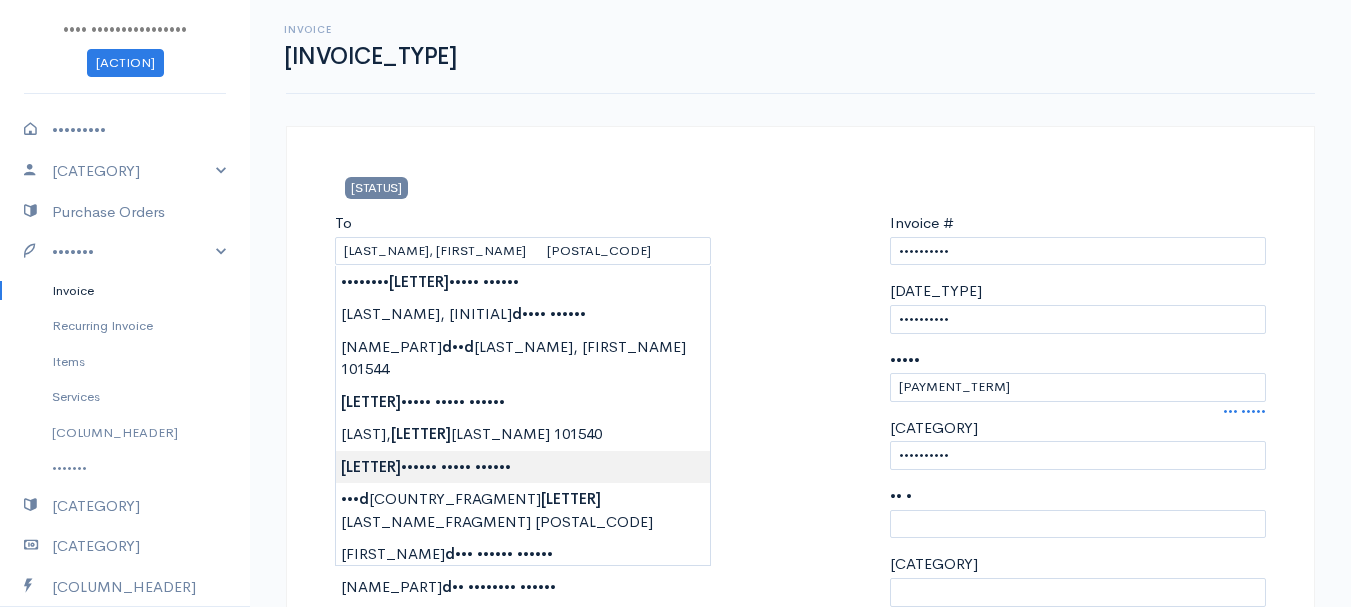 click on "•••• ••••••••••••••••
•••••••
•••••••••
••••••
•••••••
•••••••
••••• •••••
•••••••• ••••••
•••••••
•••••••
••••••••• •••••••
•••••
••••••••
•••••
•••••••
•••••••••
••••••••
••••••••
••••• ••••
••••••••
•••••••
••••••••
•• •••••••••••••
••••••
••••
•••••••••••••• ••••
•••••••
••• •••••••
••••• •• ••••••• •••••       •••••• ••••••• •••••••• •••••• •••••• •••••• •••••• ••••••• ••••••••••• ••••••• ••••••• •••••••• ••••• ••••••• •••••••• •••••• •••••••••• ••••••• ••• ••••••• •" at bounding box center [675, 878] 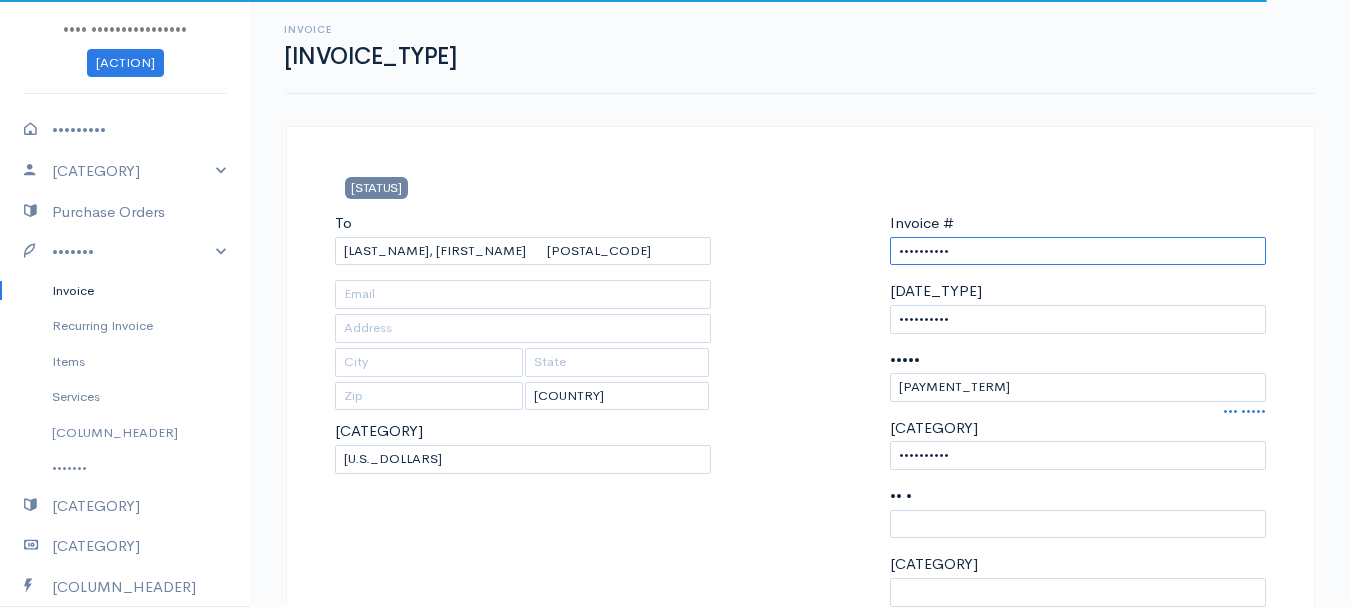 click on "••••••••••" at bounding box center [1078, 251] 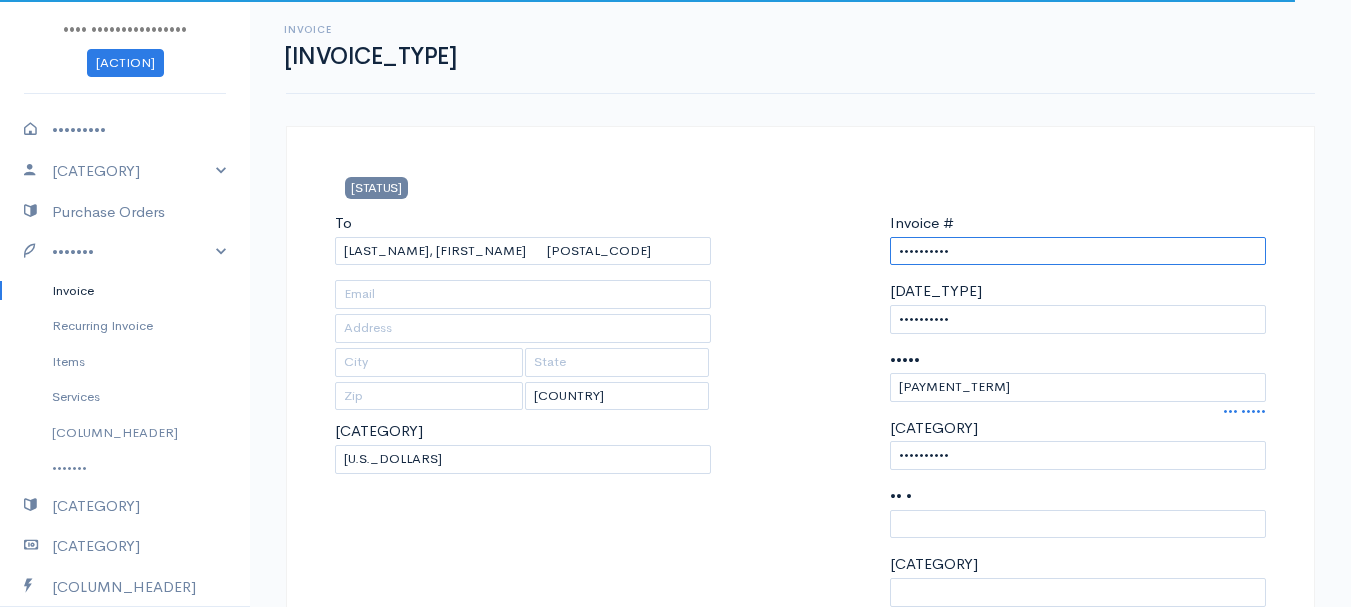 click on "••••••••••" at bounding box center (1078, 251) 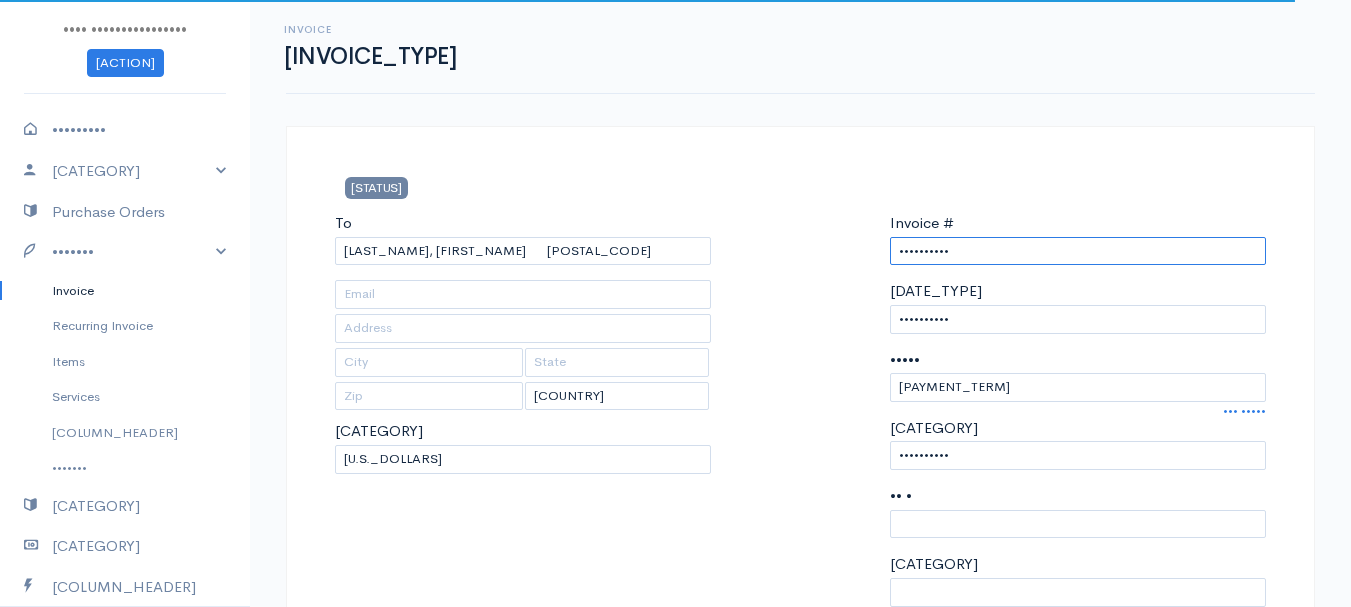 click on "••••••••••" at bounding box center [1078, 251] 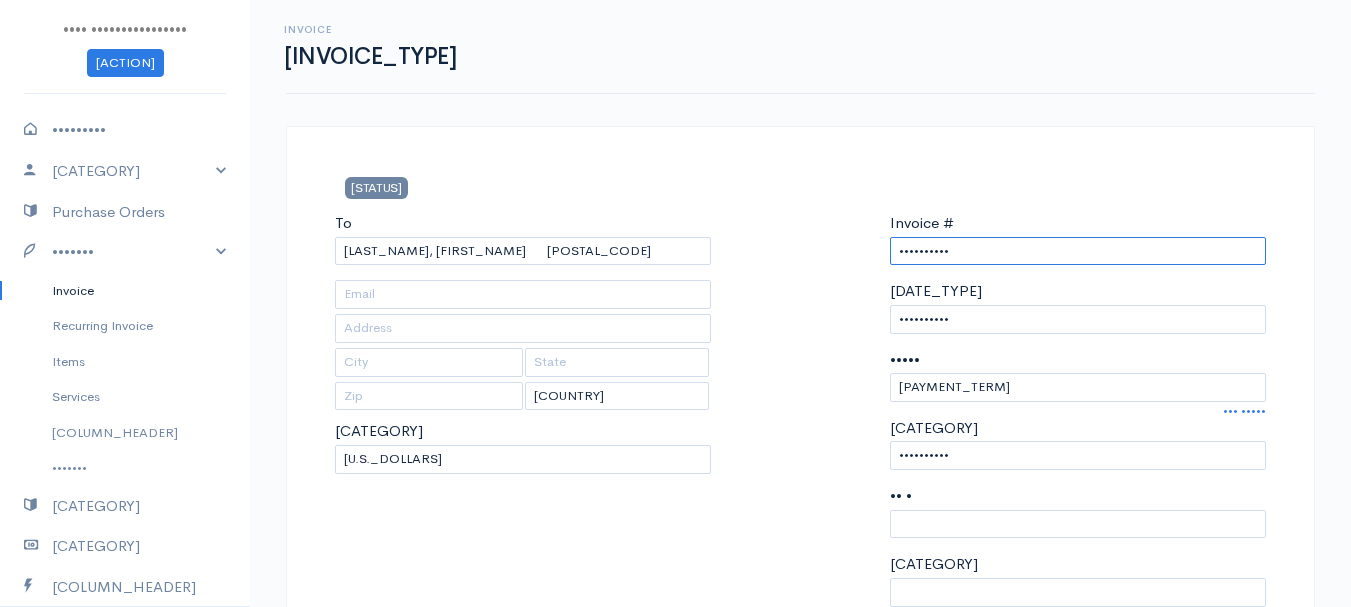paste on "7-2-2025" 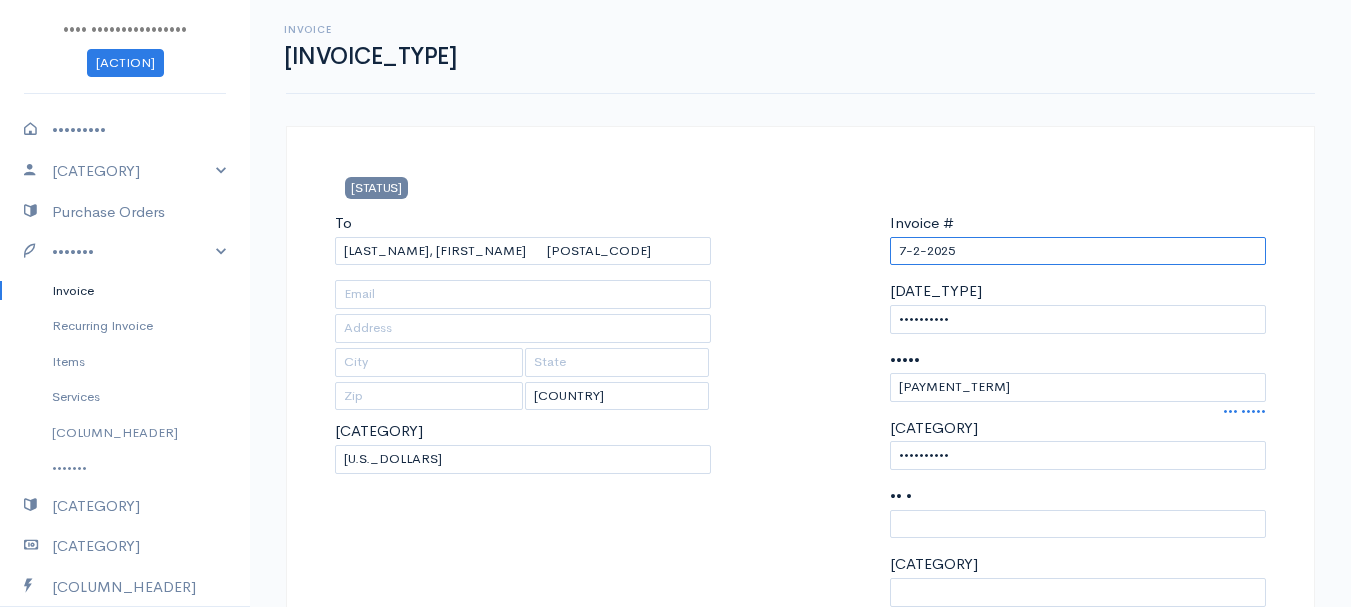 scroll, scrollTop: 400, scrollLeft: 0, axis: vertical 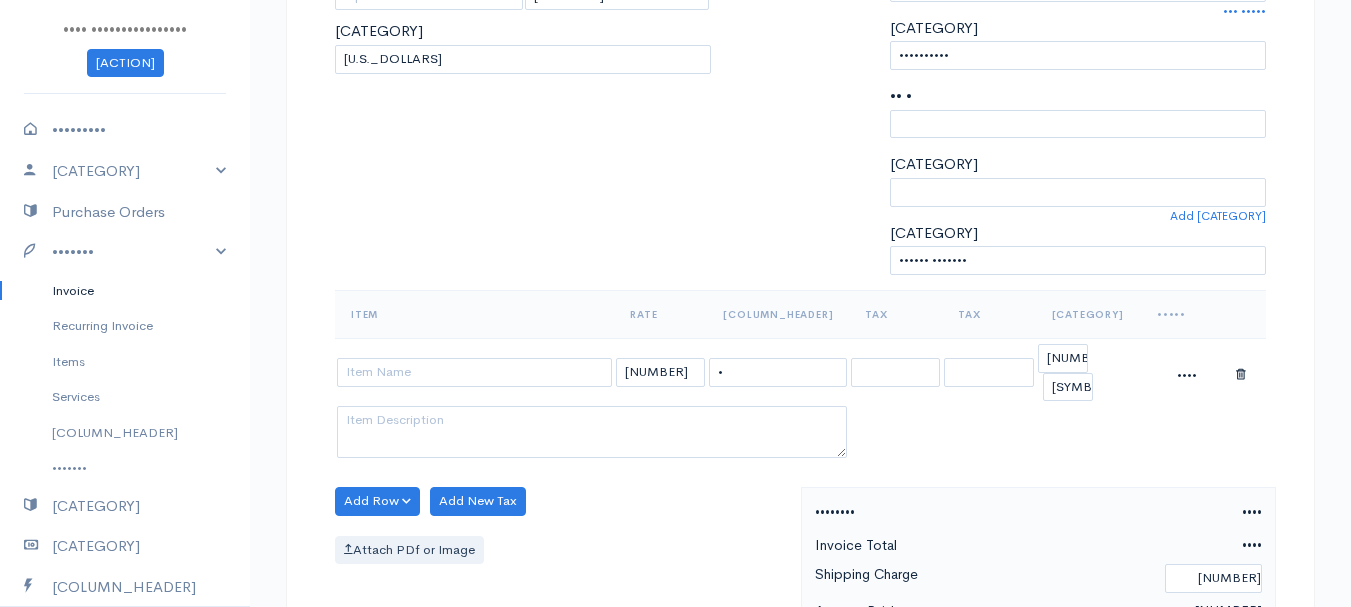 type on "7-2-2025" 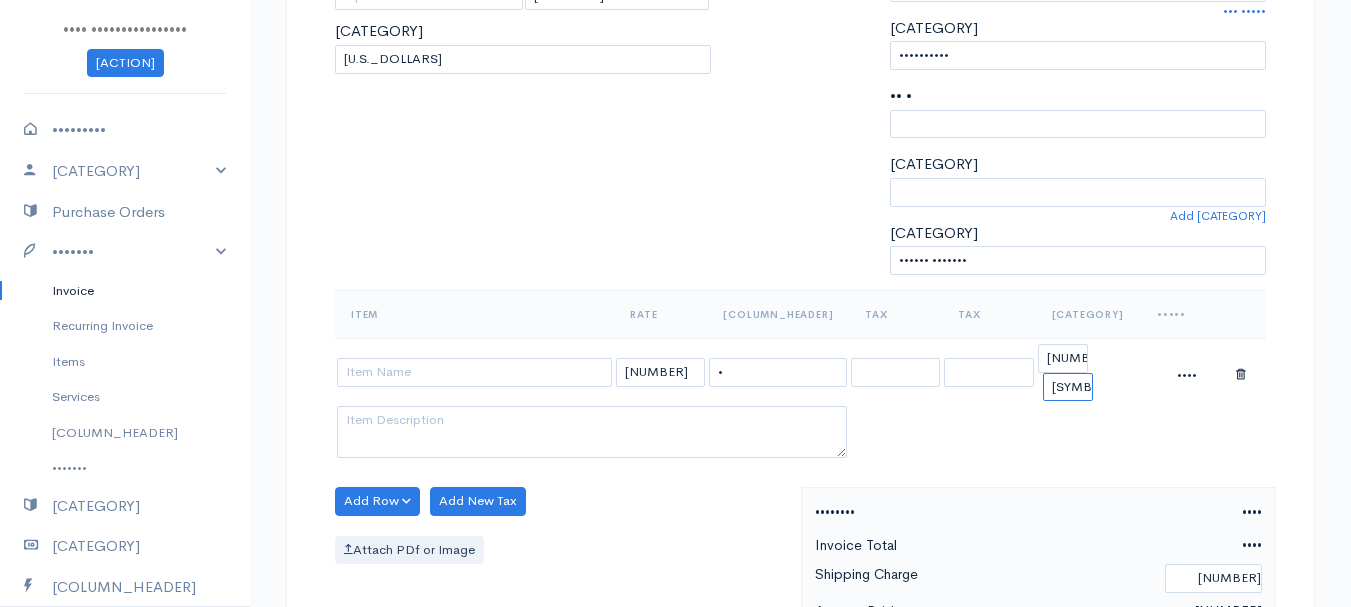 click on "(%) Flat" at bounding box center (1068, 387) 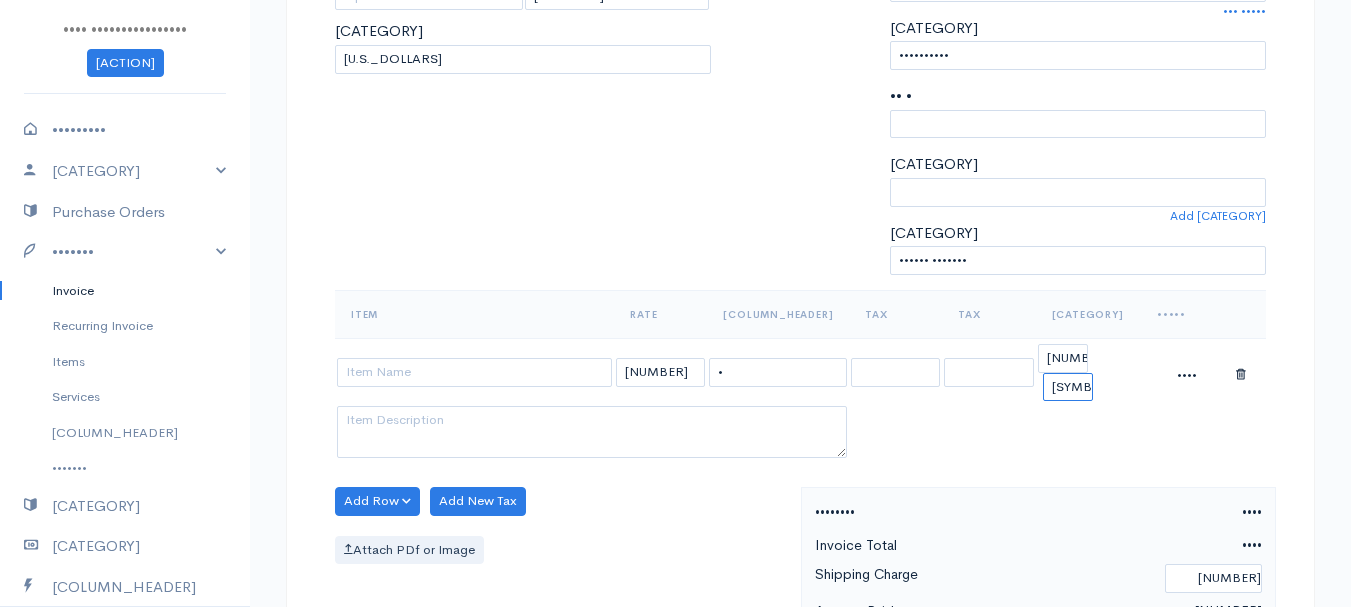 select on "2" 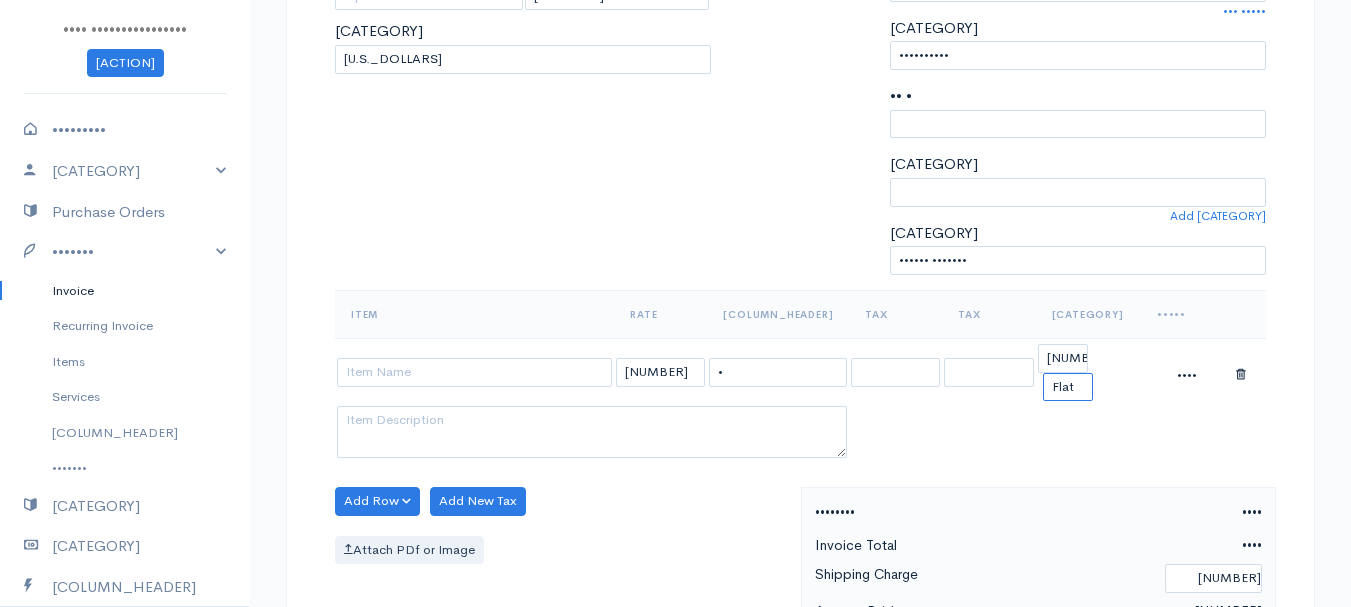 click on "(%) Flat" at bounding box center (1068, 387) 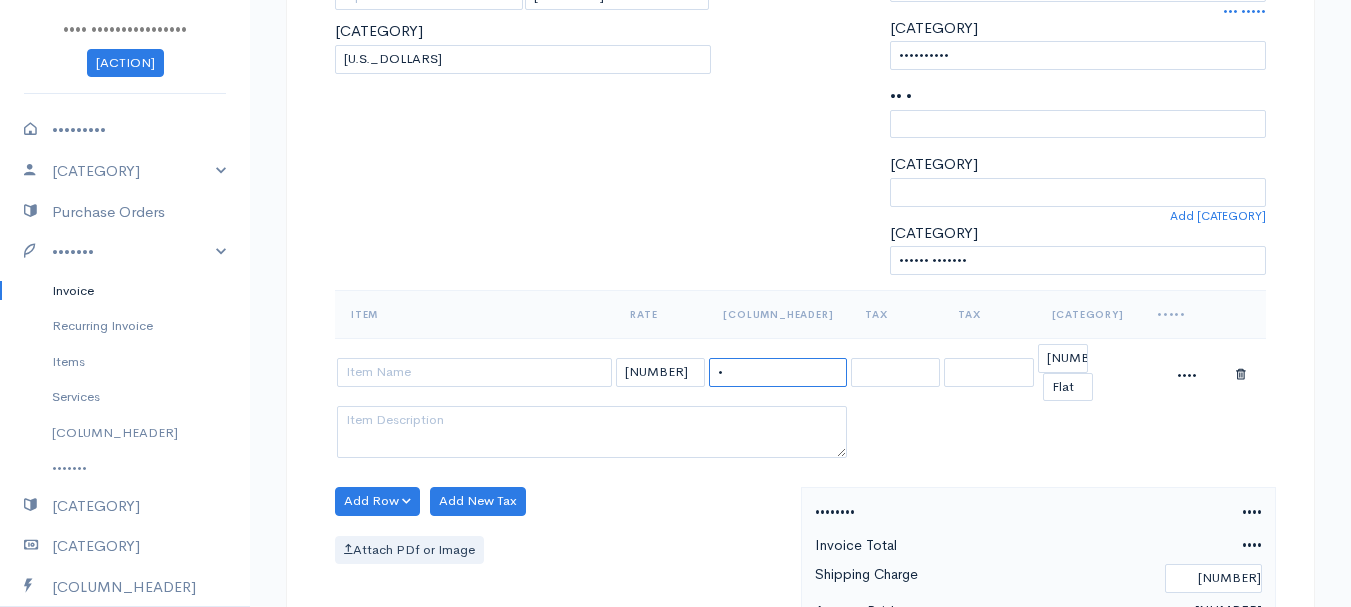 click on "•" at bounding box center (778, 372) 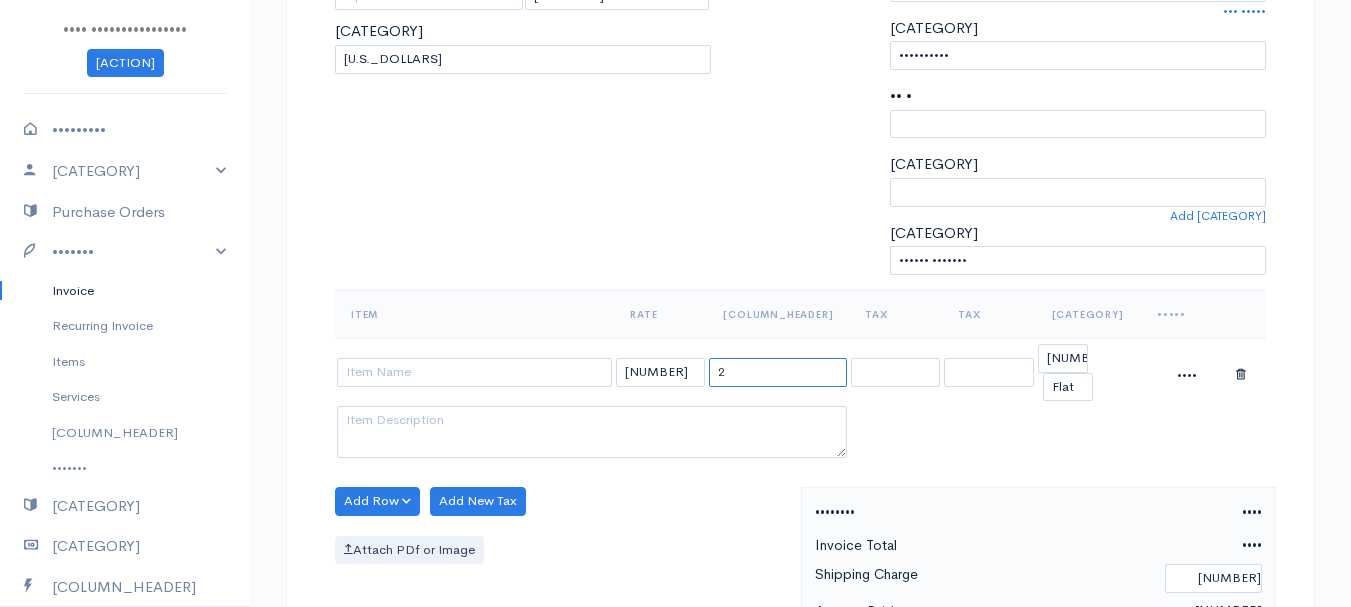type on "2" 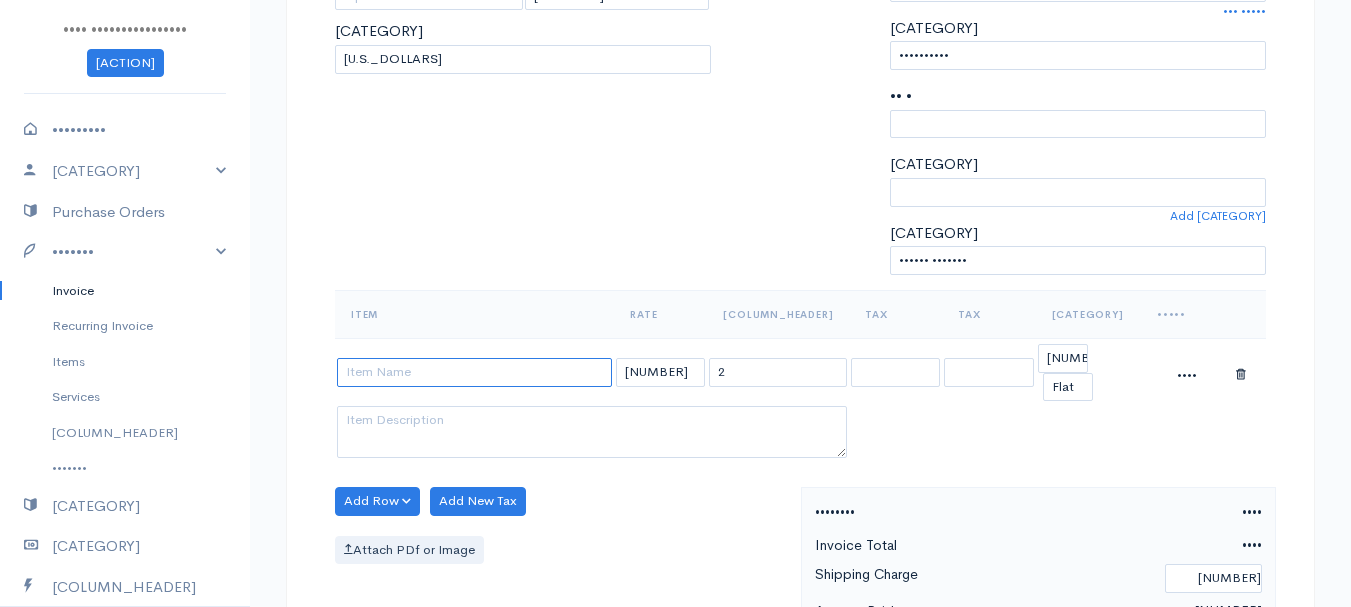 click at bounding box center (474, 372) 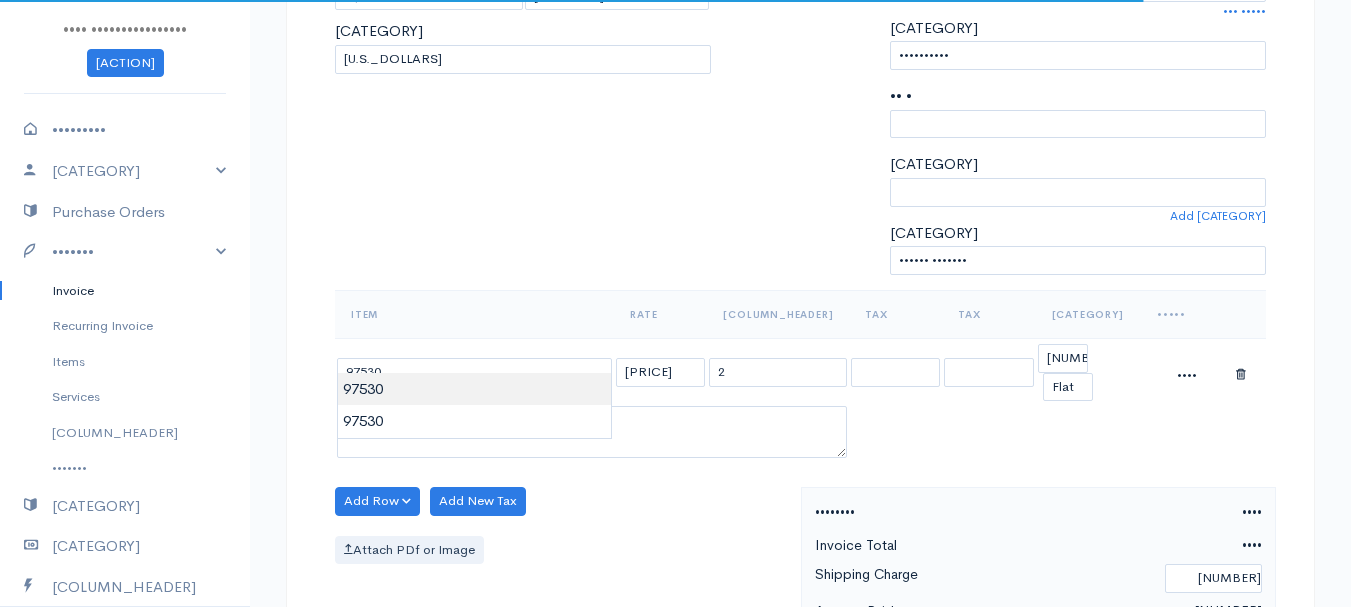 click on "•••• ••••••••••••••••
•••••••
•••••••••
••••••
•••••••
•••••••
••••• •••••
•••••••• ••••••
•••••••
•••••••
••••••••• •••••••
•••••
••••••••
•••••
•••••••
•••••••••
••••••••
••••••••
••••• ••••
••••••••
•••••••
••••••••
•• •••••••••••••
••••••
••••
•••••••••••••• ••••
•••••••
••• •••••••
••••• •• ••••••• •••••       •••••• ••••••• •••••••• •••••• •••••• •••••• •••••• ••••••• ••••••••••• ••••••• ••••••• •••••••• ••••• ••••••• •••••••• •••••• •••••••••• ••••••• ••• ••••••• •" at bounding box center [675, 478] 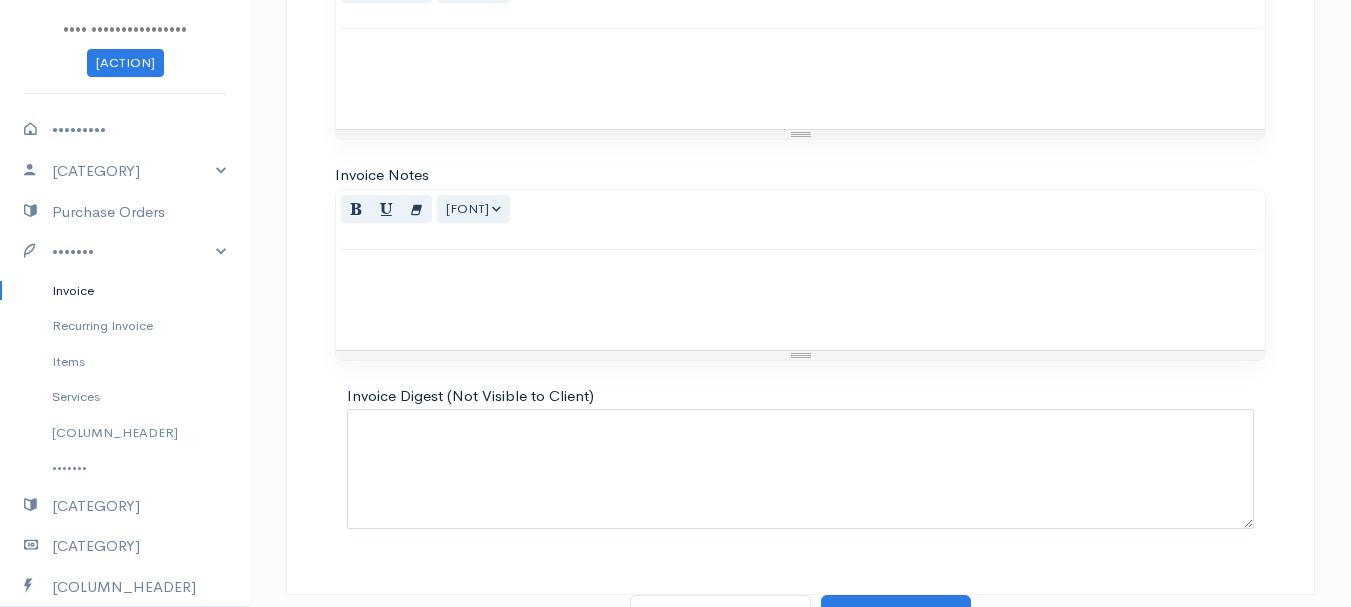 scroll, scrollTop: 1122, scrollLeft: 0, axis: vertical 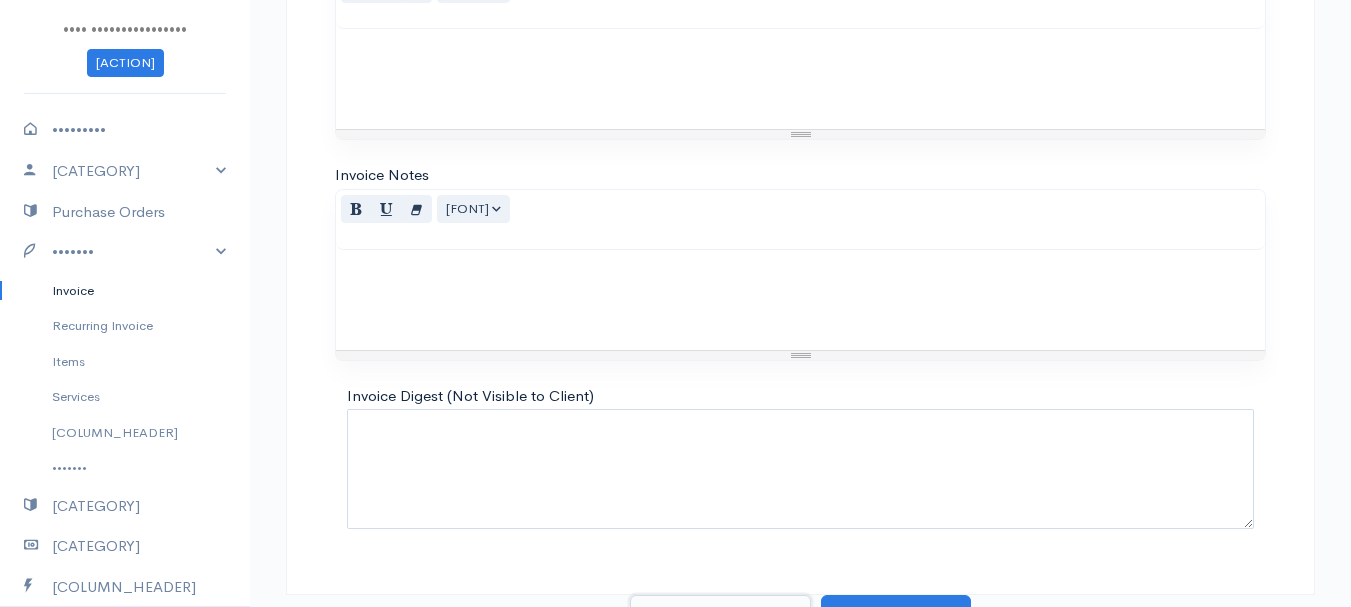 click on "[ACTION] as [STATUS]" at bounding box center (720, 615) 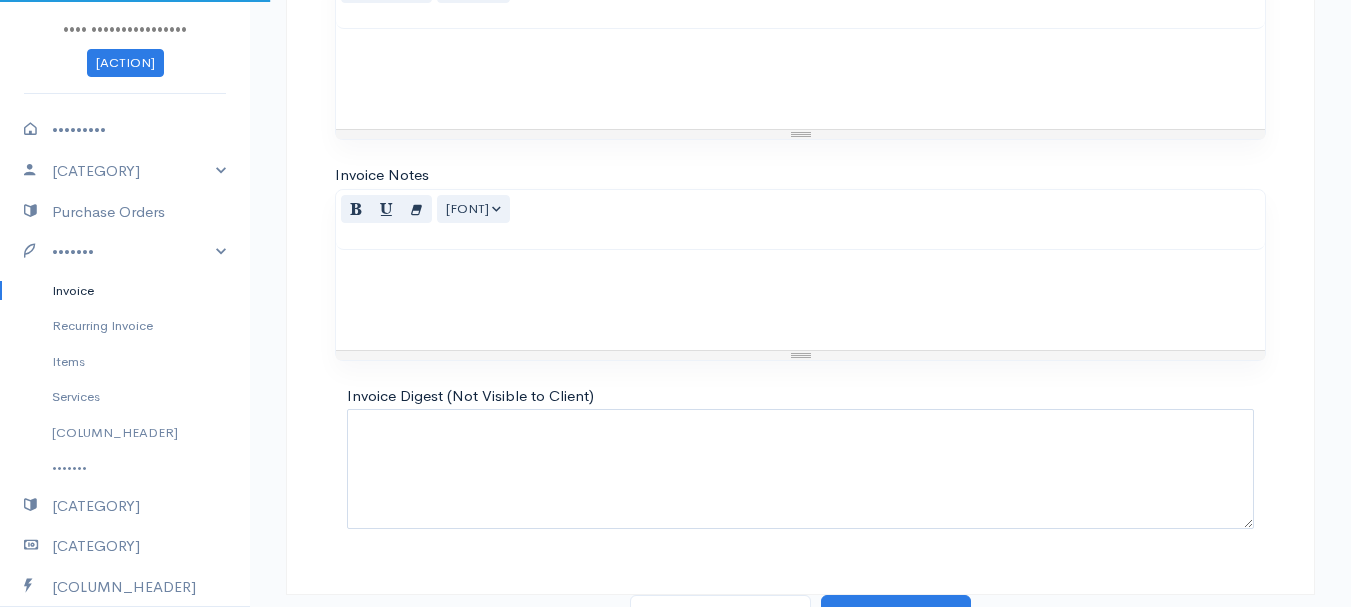 scroll, scrollTop: 0, scrollLeft: 0, axis: both 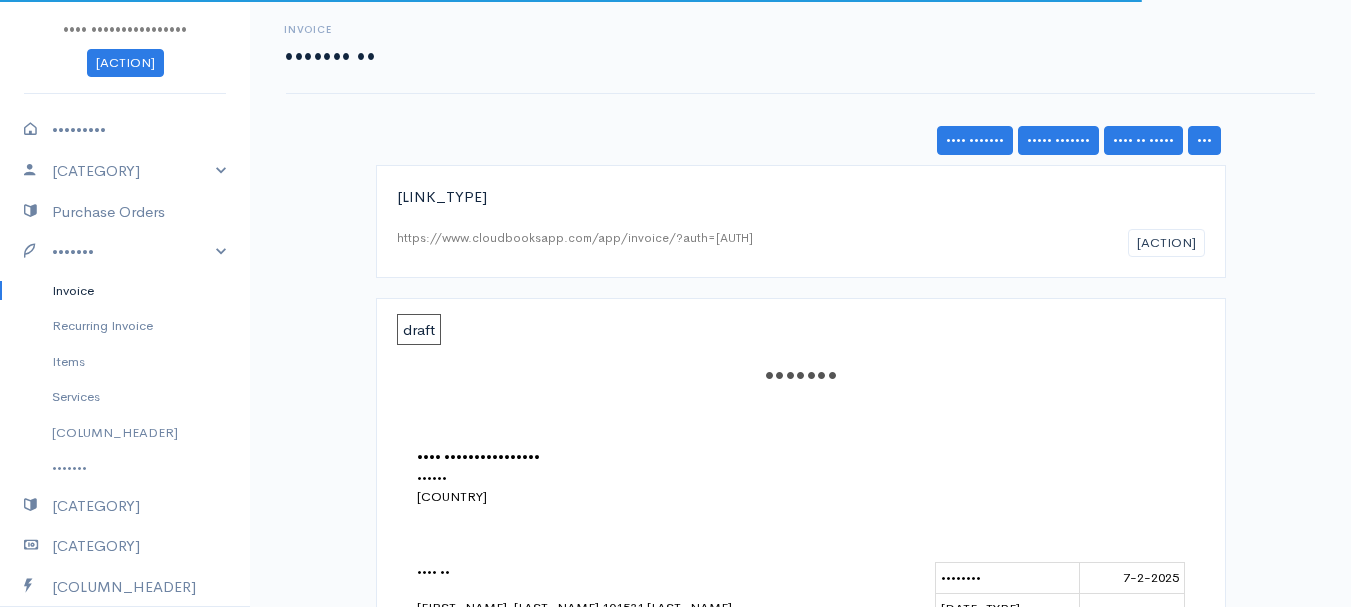 click on "Invoice" at bounding box center [125, 291] 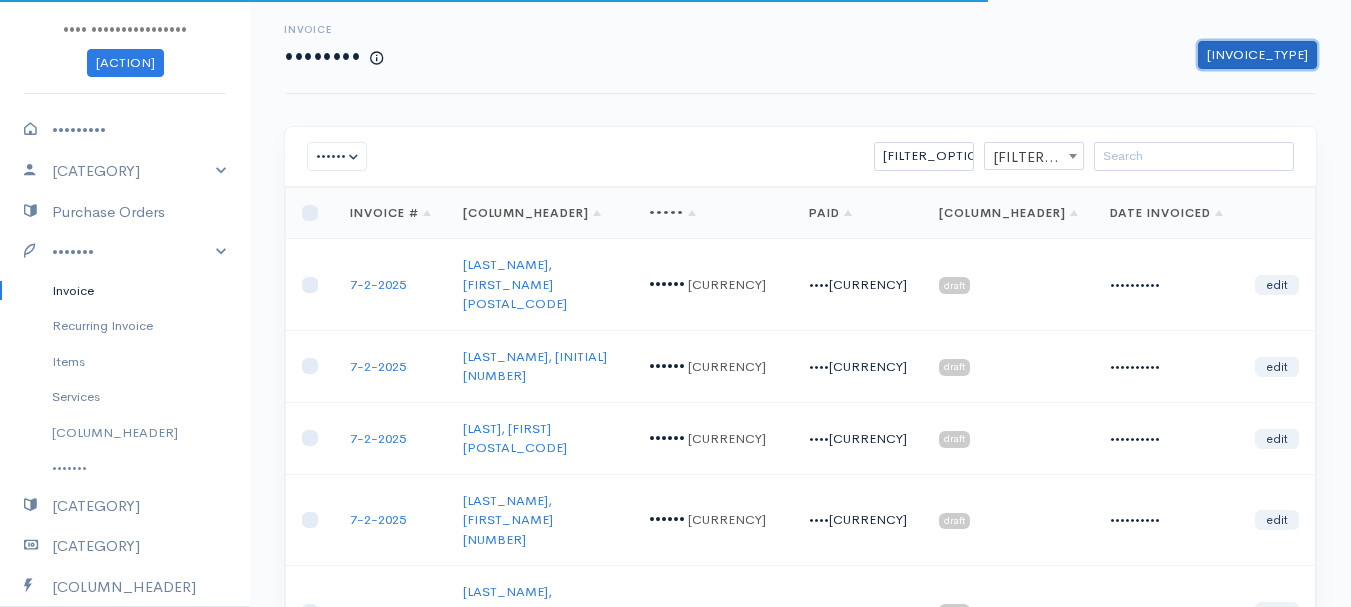 click on "[INVOICE_TYPE]" at bounding box center (1257, 55) 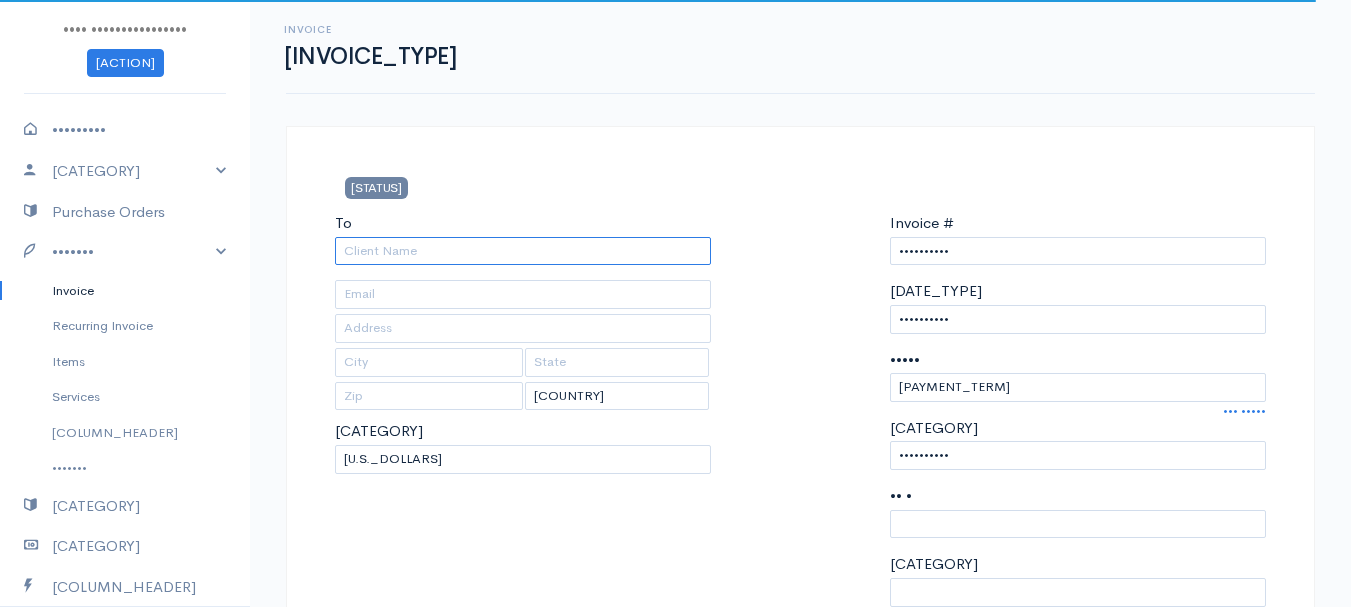 click on "To" at bounding box center [523, 251] 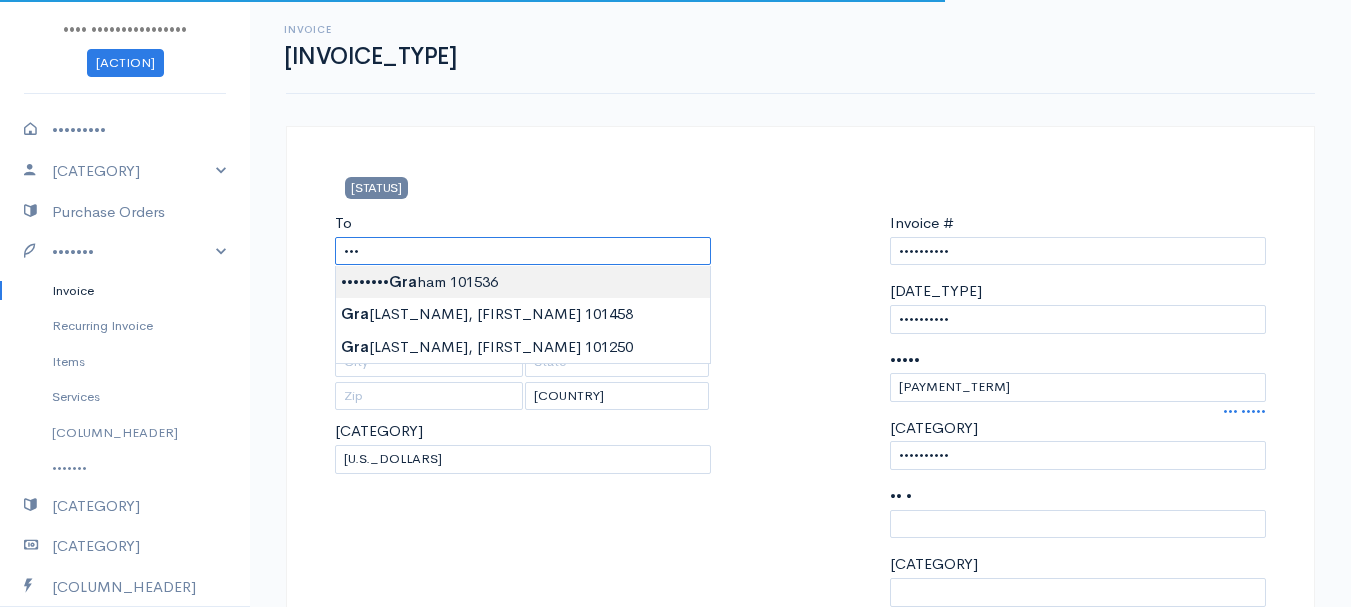 type on "•••••••• ••••••    ••••••" 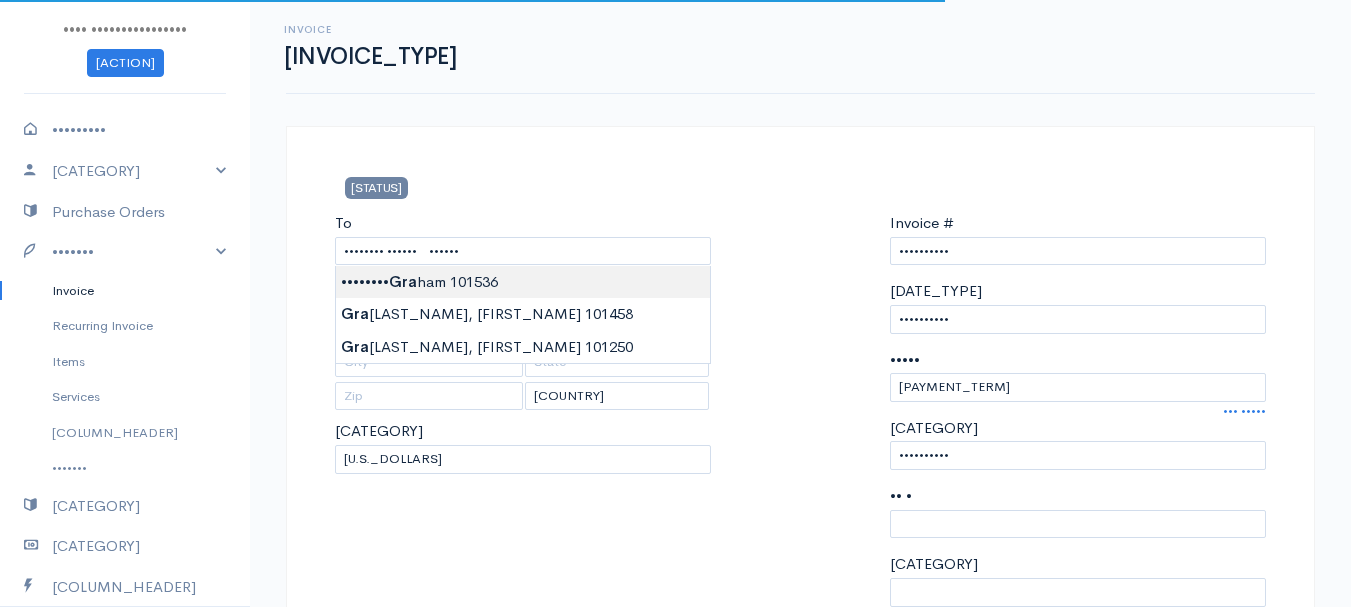 click on "•••• ••••••••••••••••
•••••••
•••••••••
••••••
•••••••
•••••••
••••• •••••
•••••••• ••••••
•••••••
•••••••
••••••••• •••••••
•••••
••••••••
•••••
•••••••
•••••••••
••••••••
••••••••
••••• ••••
••••••••
•••••••
••••••••
•• •••••••••••••
••••••
••••
•••••••••••••• ••••
•••••••
••• •••••••
••••• •• •••••••• ••••••    •••••• ••••••• •••••••• •••••• •••••• •••••• •••••• ••••••• ••••••••••• ••••••• ••••••• •••••••• ••••• ••••••• •••••••• •••••• •••••••••• ••••••• ••• ••••••• •" at bounding box center (675, 878) 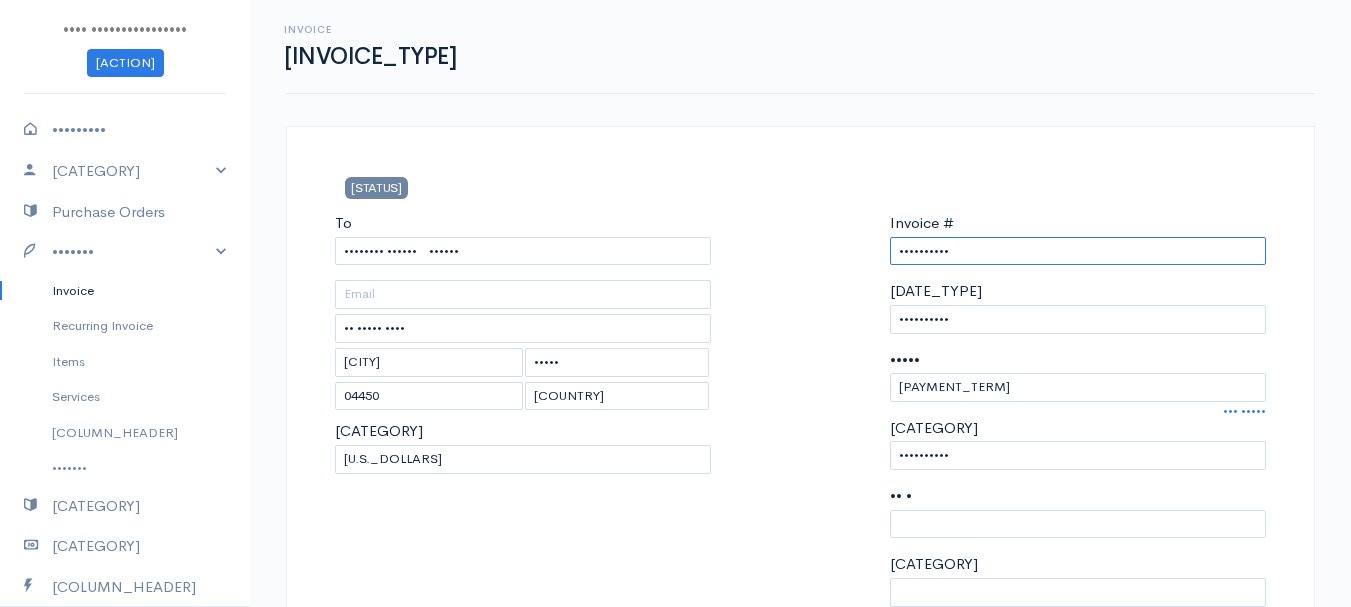 click on "••••••••••" at bounding box center [1078, 251] 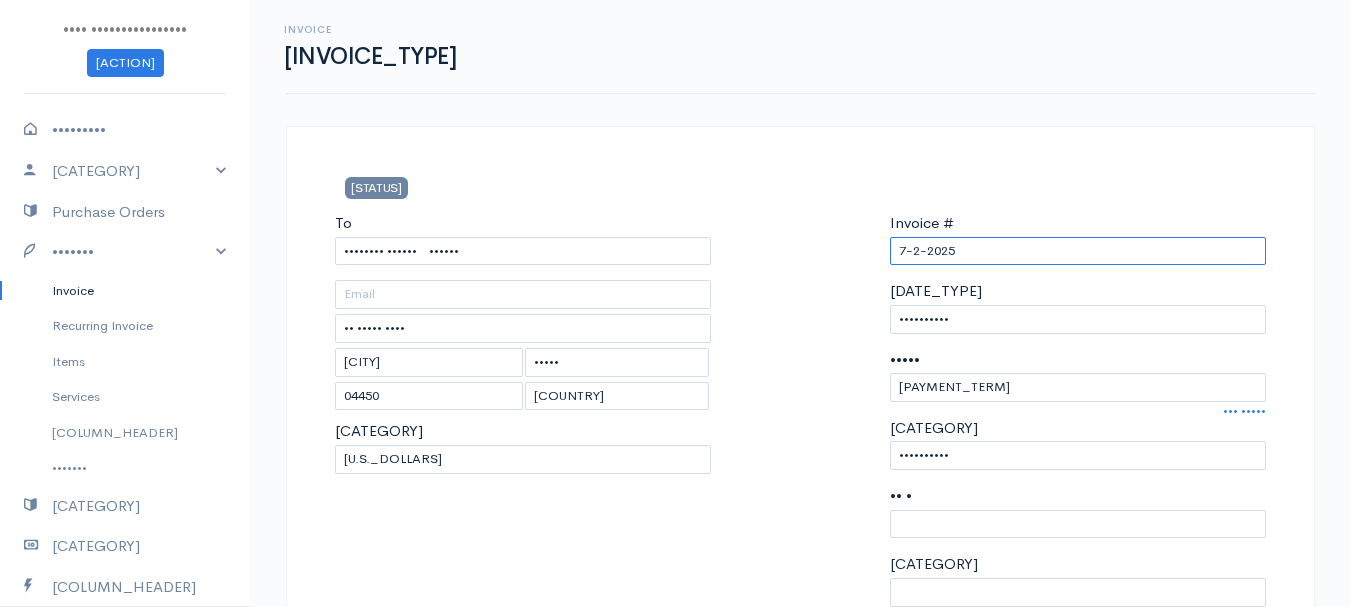 scroll, scrollTop: 400, scrollLeft: 0, axis: vertical 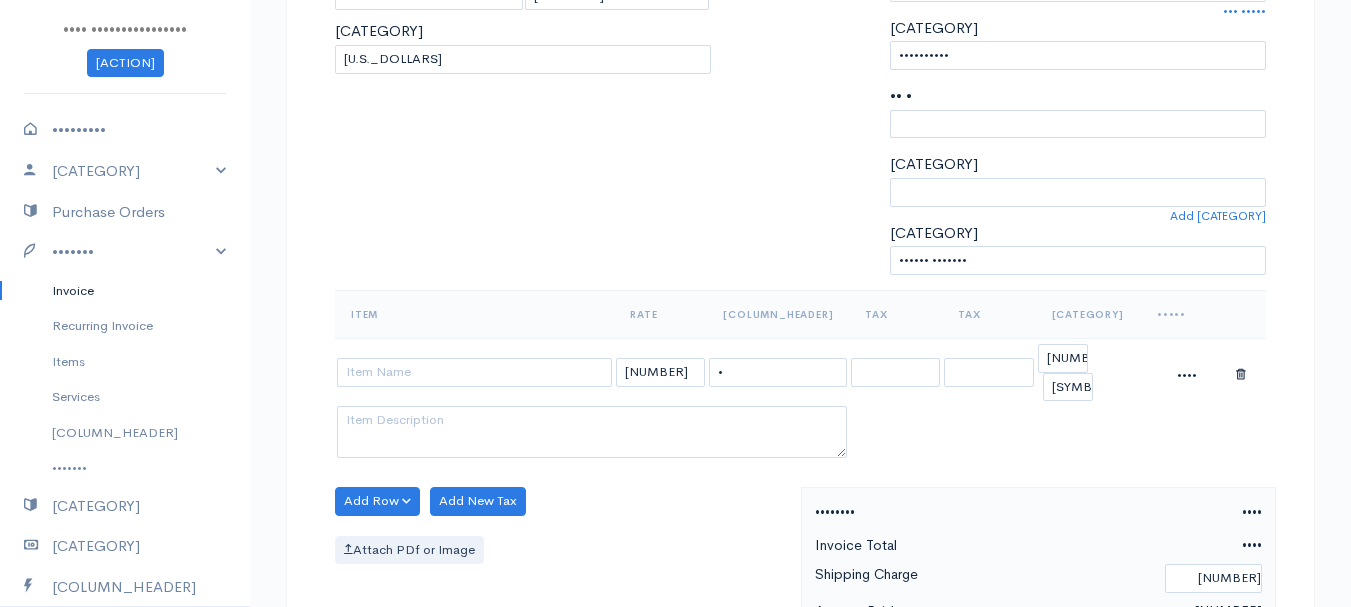 type on "7-2-2025" 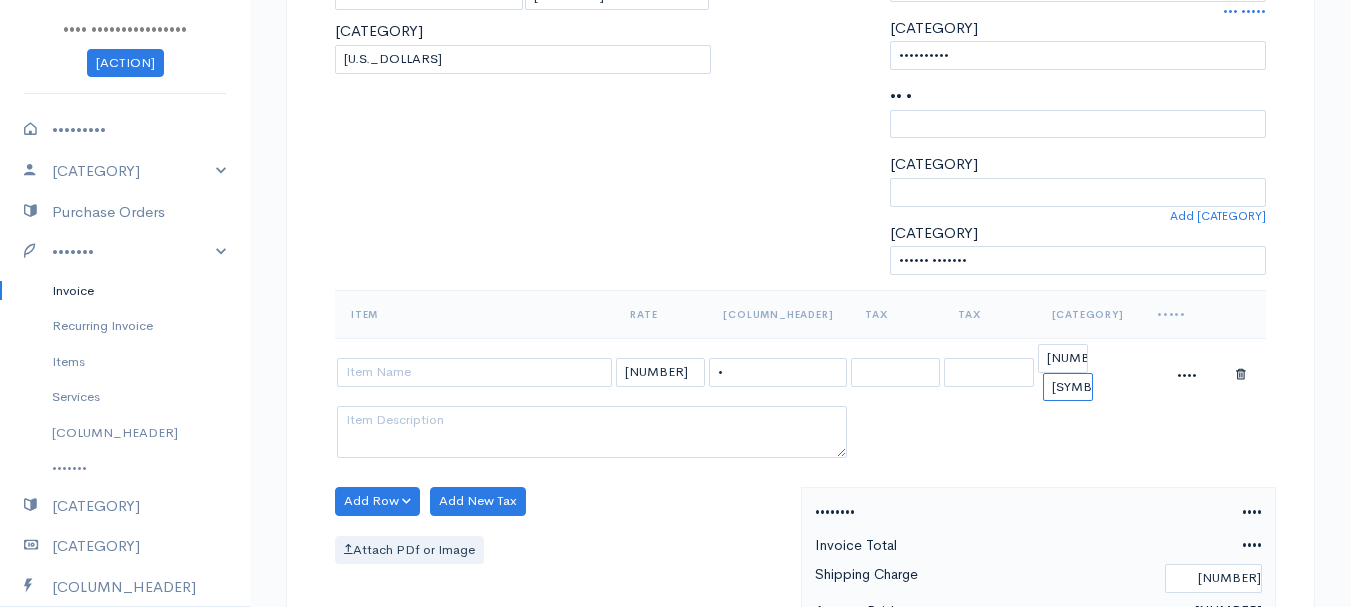 click on "(%) Flat" at bounding box center (1068, 387) 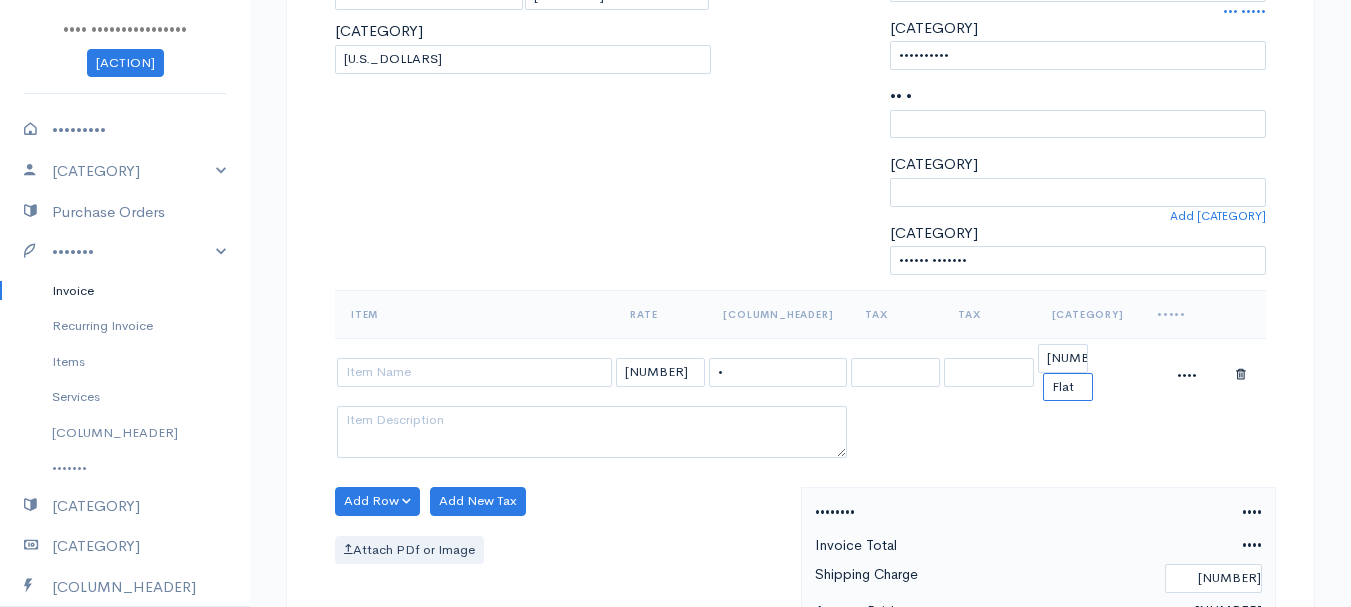 click on "(%) Flat" at bounding box center (1068, 387) 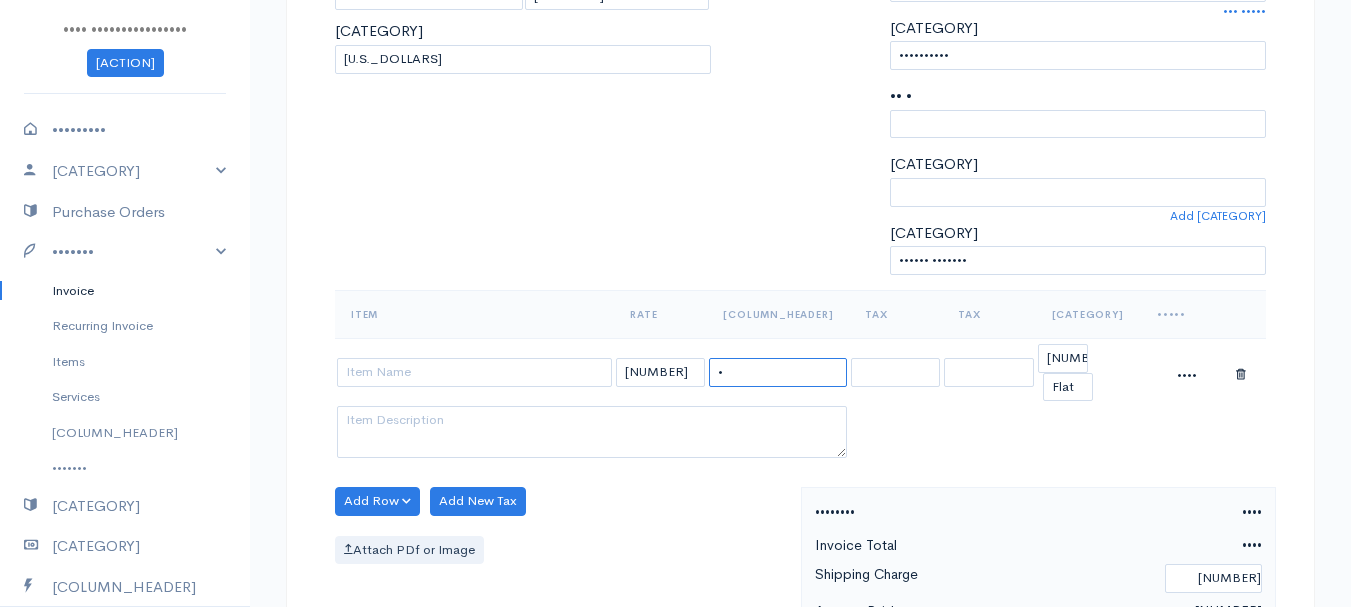 click on "•" at bounding box center [778, 372] 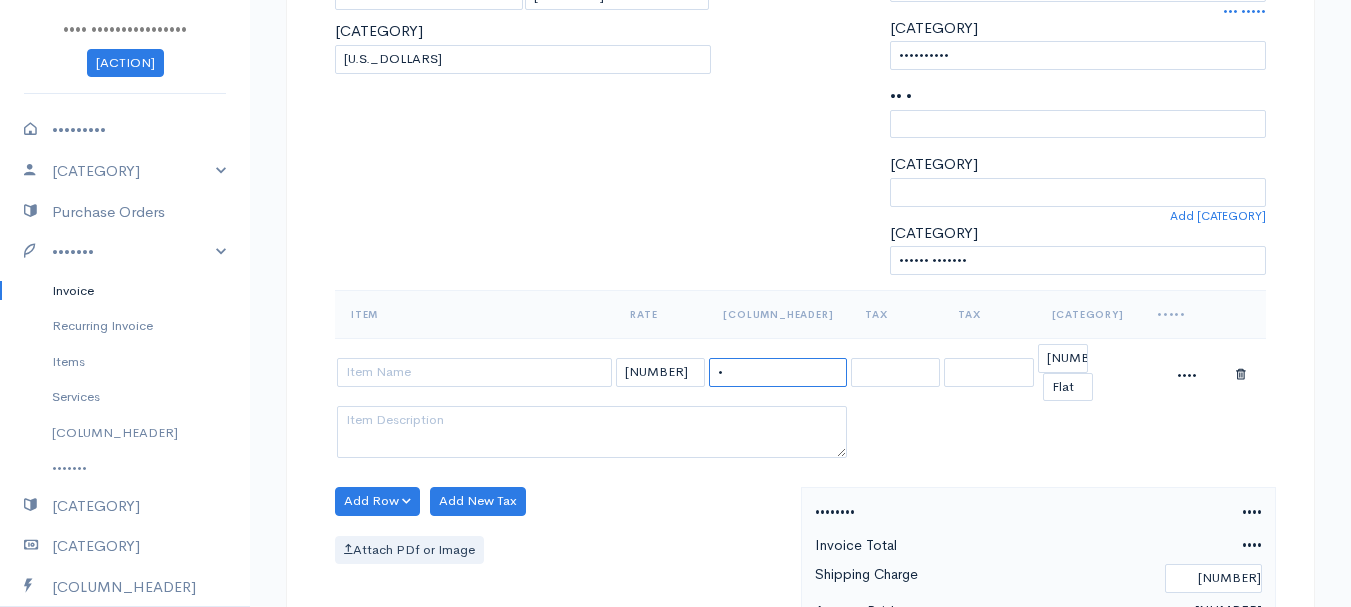 click on "•" at bounding box center [778, 372] 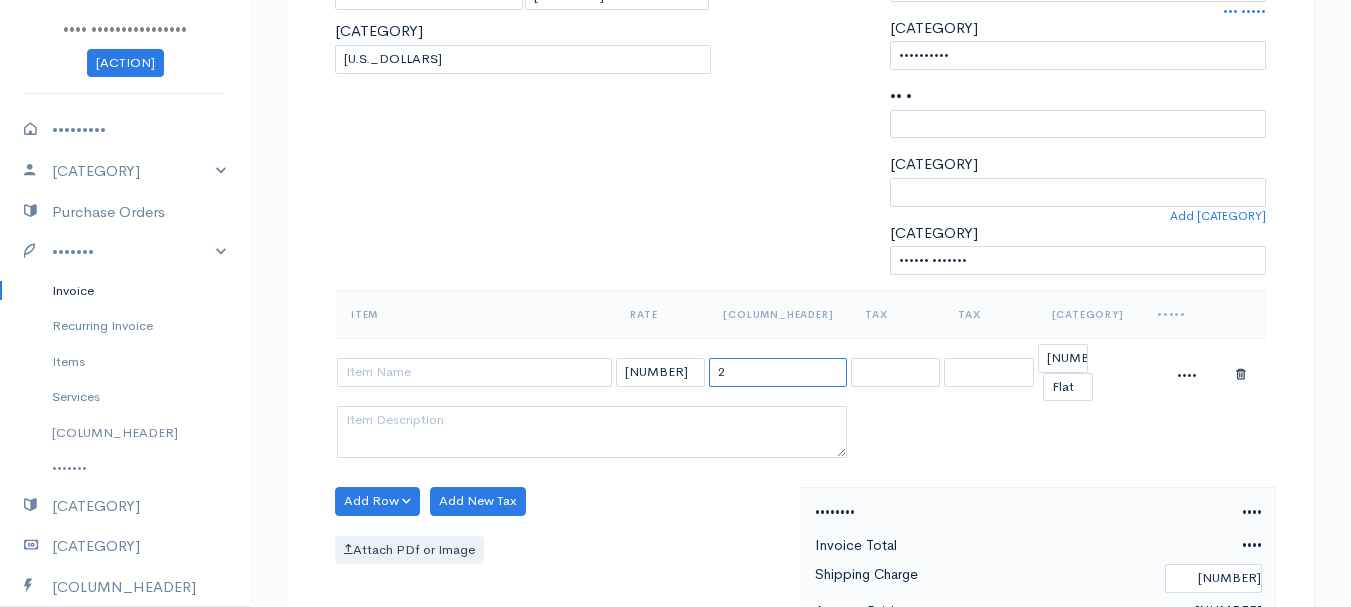 type on "2" 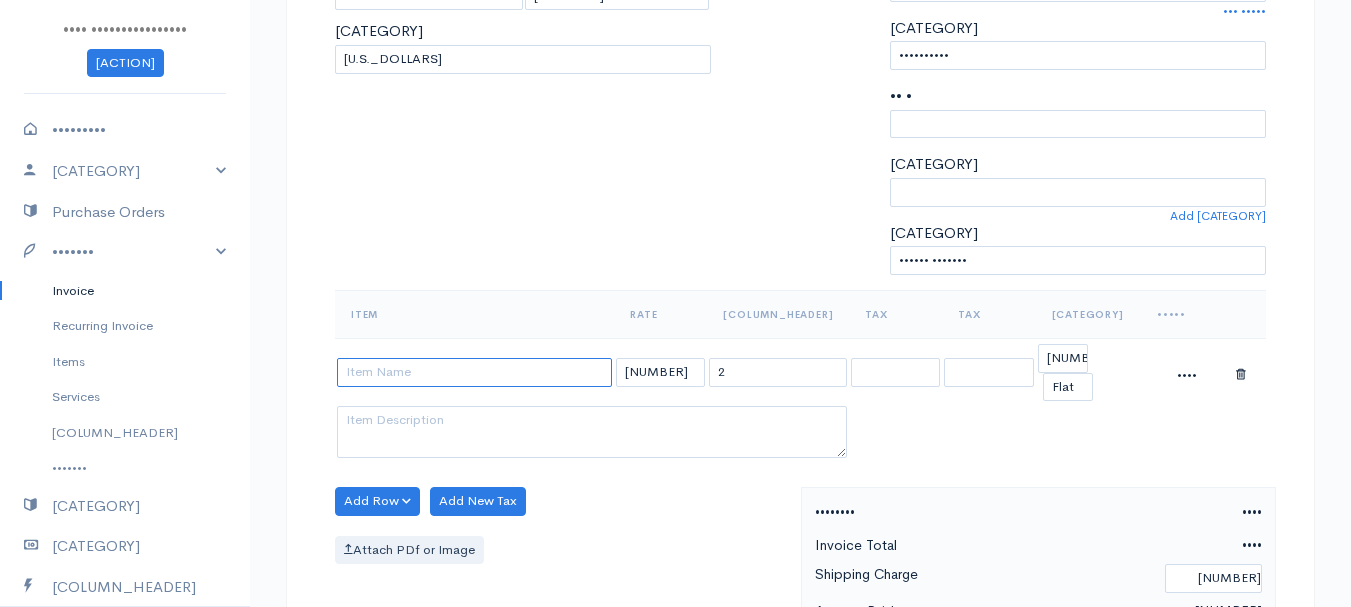 click at bounding box center [474, 372] 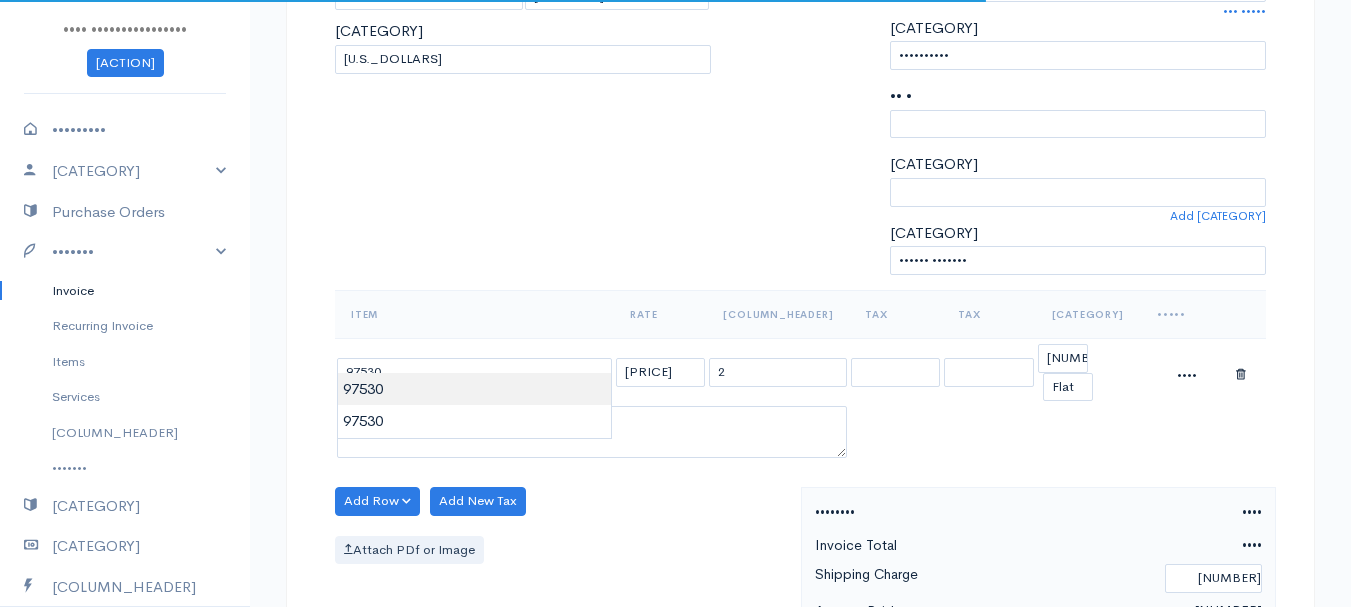 click on "DRAFT [LAST_NAME], [FIRST_NAME] 101536 95 Clark Road Kenduskeag Maine 04450 [Choose Country] United States Canada United Kingdom Afghanistan Albania Algeria American Samoa Andorra Anguilla Kip" at bounding box center (675, 478) 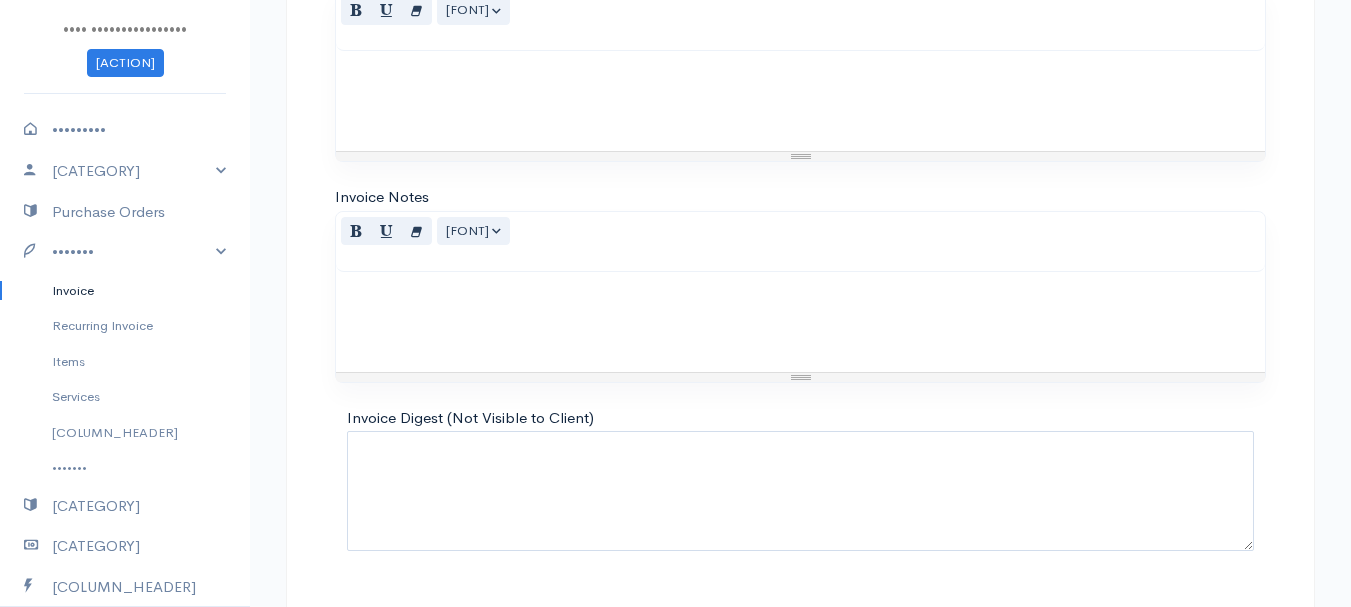 scroll, scrollTop: 1122, scrollLeft: 0, axis: vertical 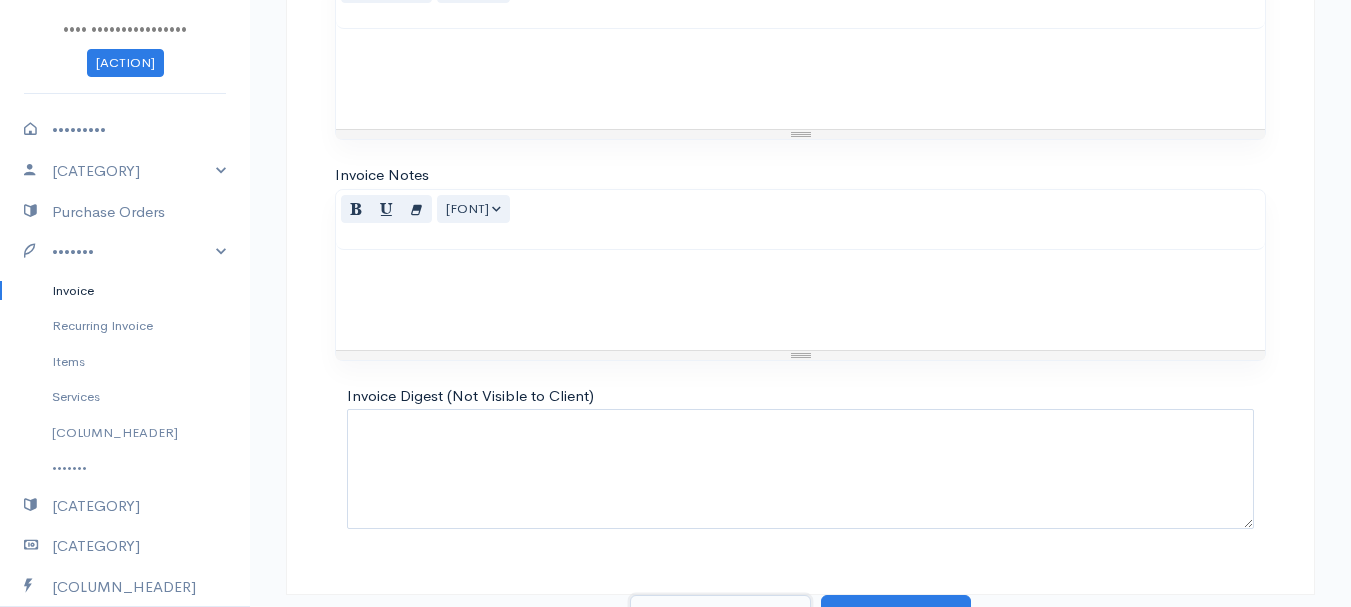 click on "[ACTION] as [STATUS]" at bounding box center (720, 615) 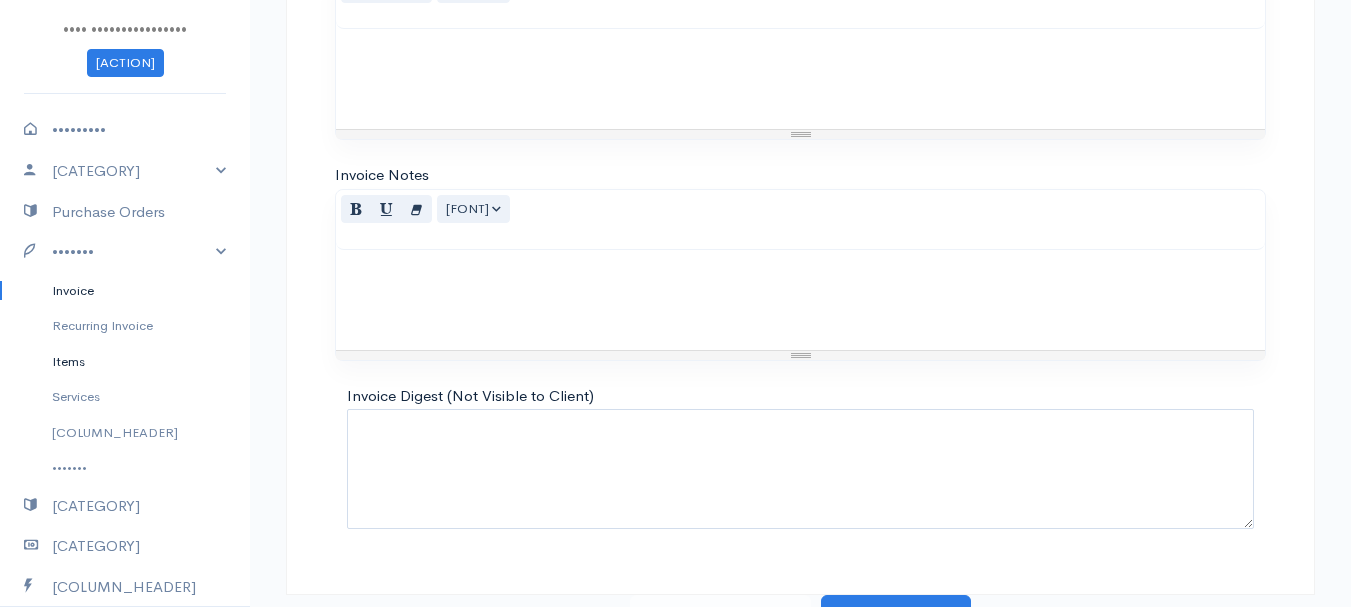 scroll, scrollTop: 0, scrollLeft: 0, axis: both 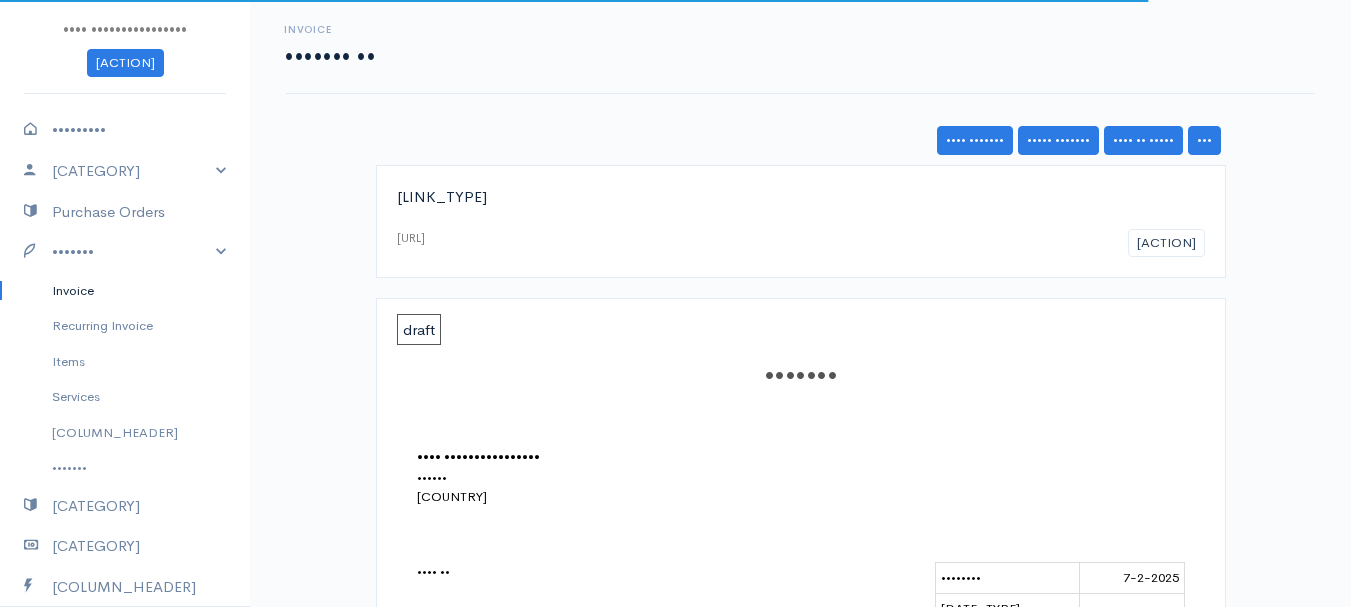 click on "Invoice" at bounding box center [125, 291] 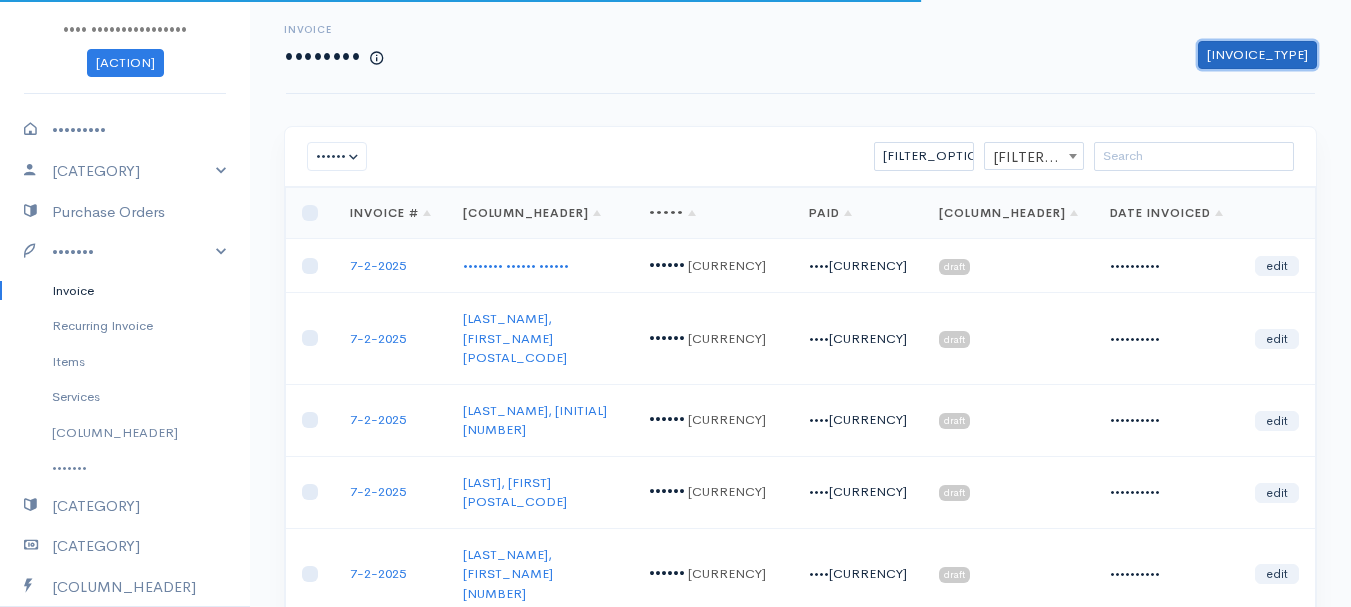 click on "[INVOICE_TYPE]" at bounding box center [1257, 55] 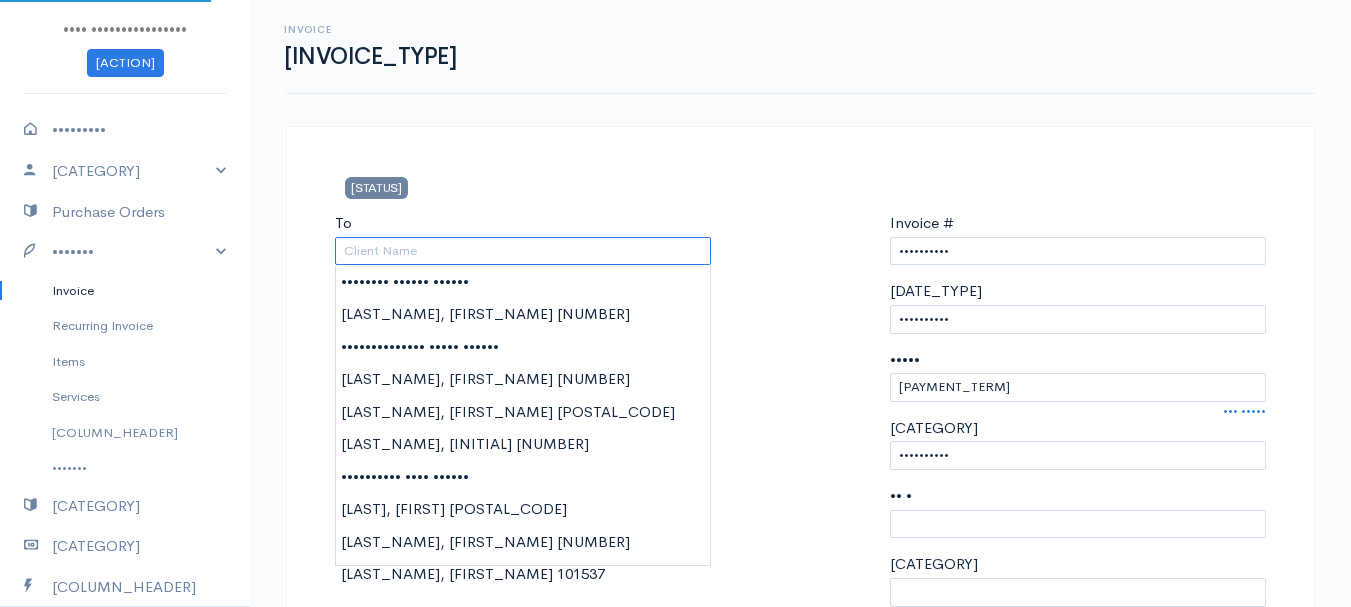 click on "To" at bounding box center [523, 251] 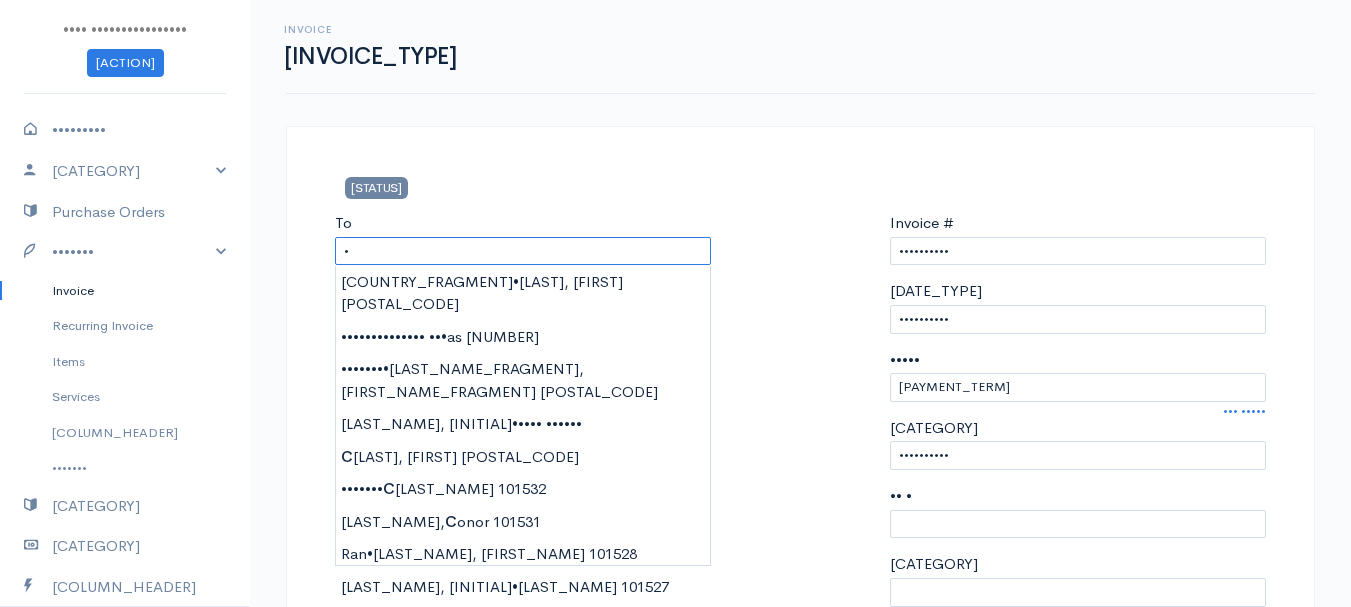 click on "•" at bounding box center [523, 251] 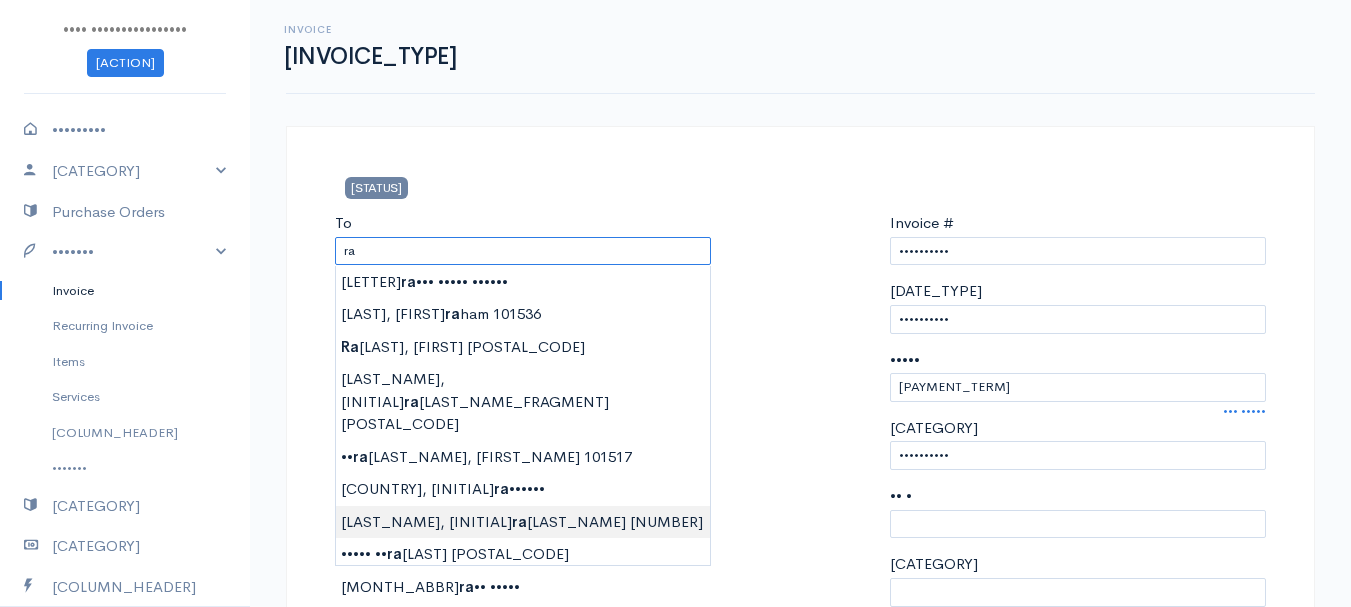 type on "••••••• •••• •••         ••••••" 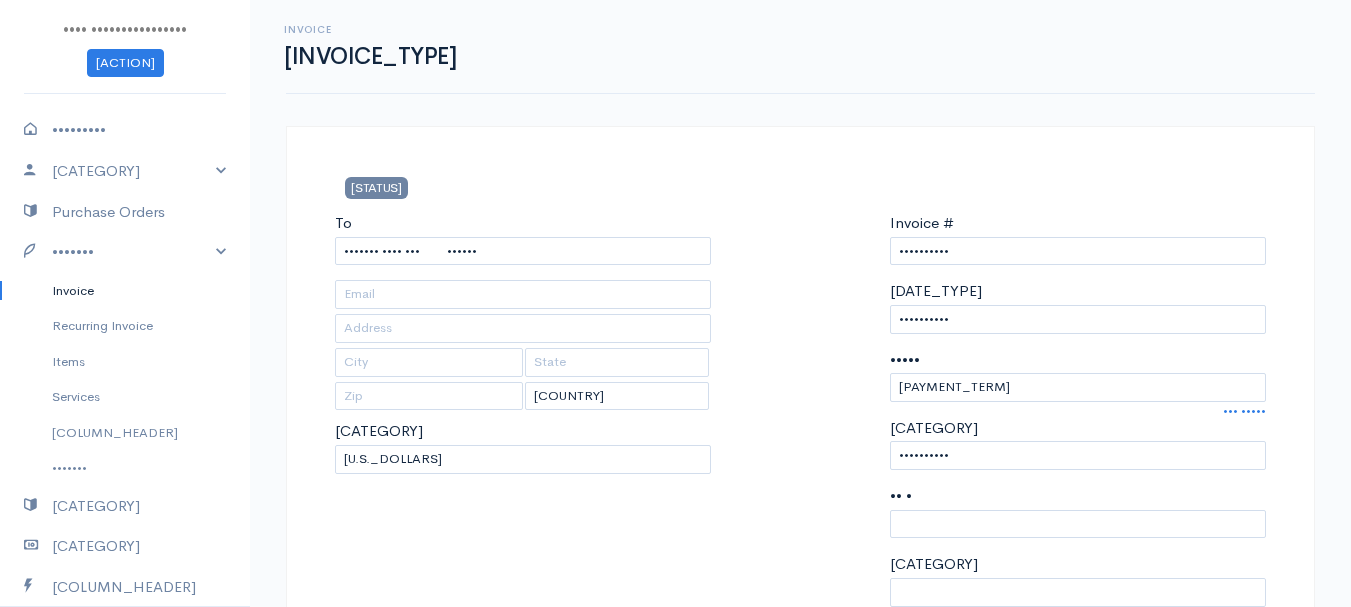 click on "•••• ••••••••••••••••
•••••••
•••••••••
••••••
•••••••
•••••••
••••• •••••
•••••••• ••••••
•••••••
•••••••
••••••••• •••••••
•••••
••••••••
•••••
•••••••
•••••••••
••••••••
••••••••
••••• ••••
••••••••
•••••••
••••••••
•• •••••••••••••
••••••
••••
•••••••••••••• ••••
•••••••
••• •••••••
••••• •• ••••••• •••• •••         •••••• ••••••• •••••••• •••••• •••••• •••••• •••••• ••••••• ••••••••••• ••••••• ••••••• •••••••• ••••• ••••••• •••••••• •••••• •••••••••• ••••••••• •••••" at bounding box center [675, 878] 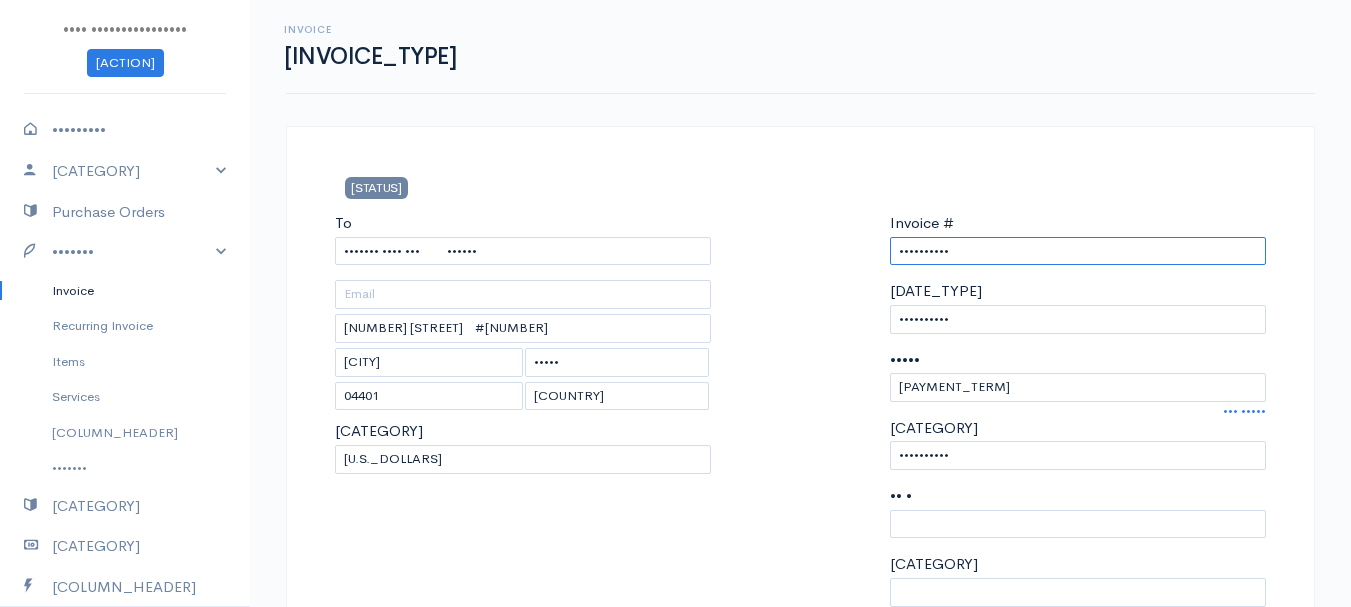 click on "••••••••••" at bounding box center [1078, 251] 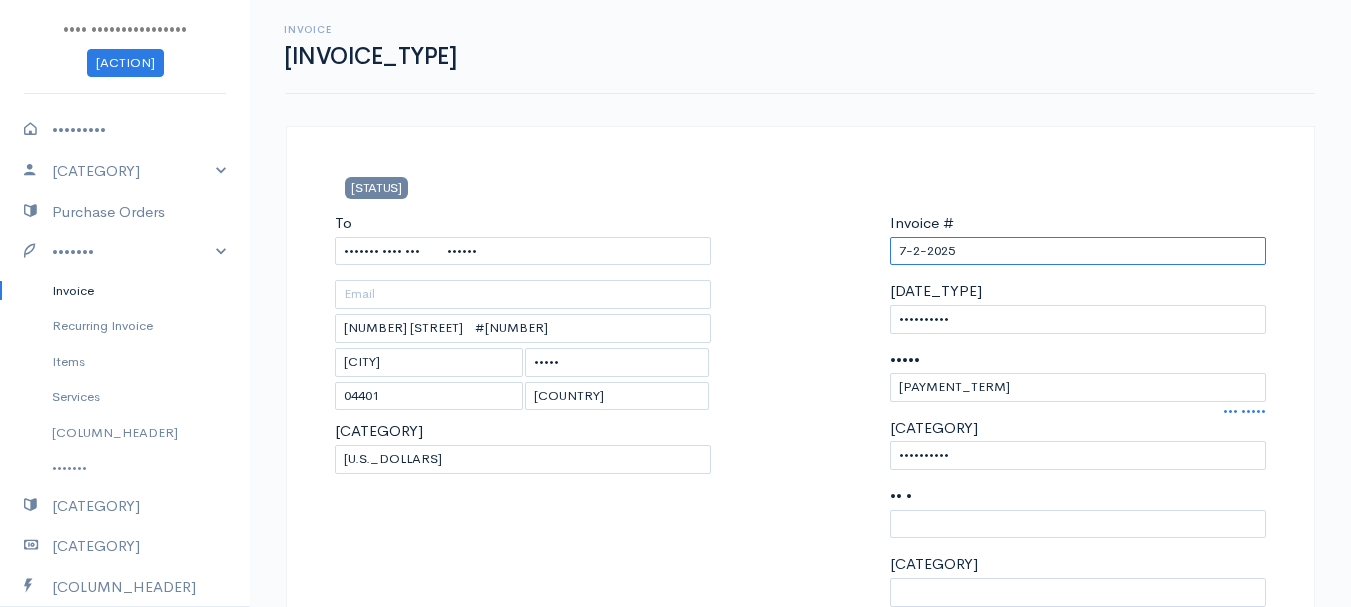 scroll, scrollTop: 400, scrollLeft: 0, axis: vertical 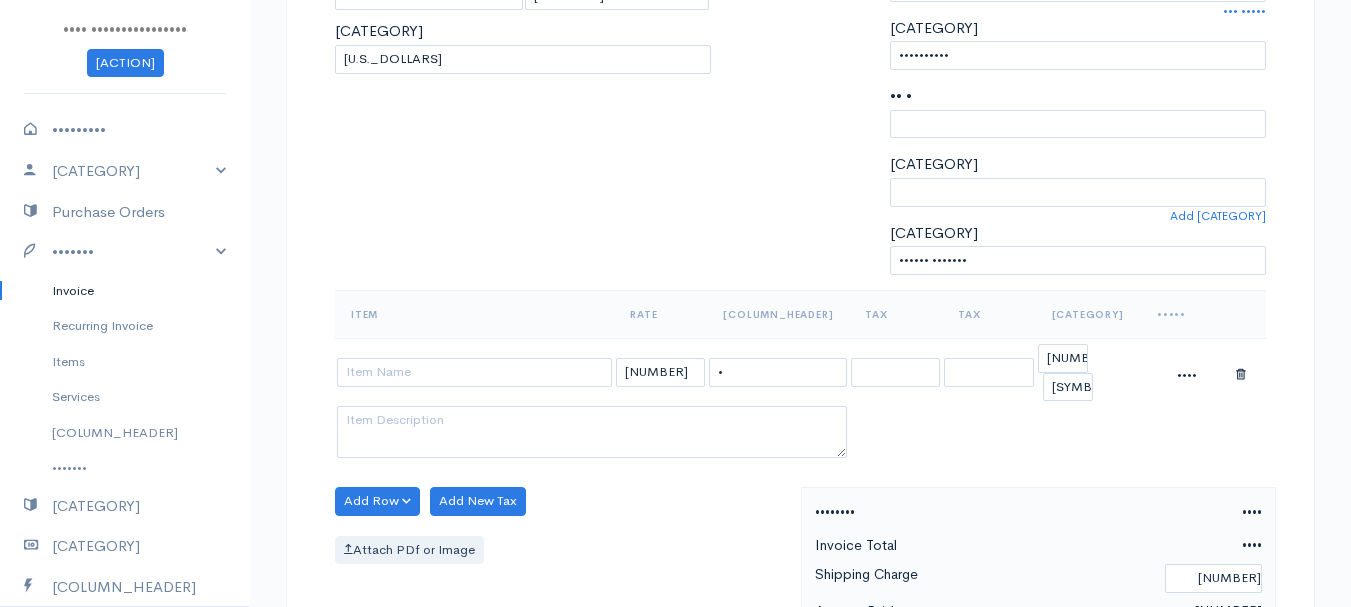 type on "7-2-2025" 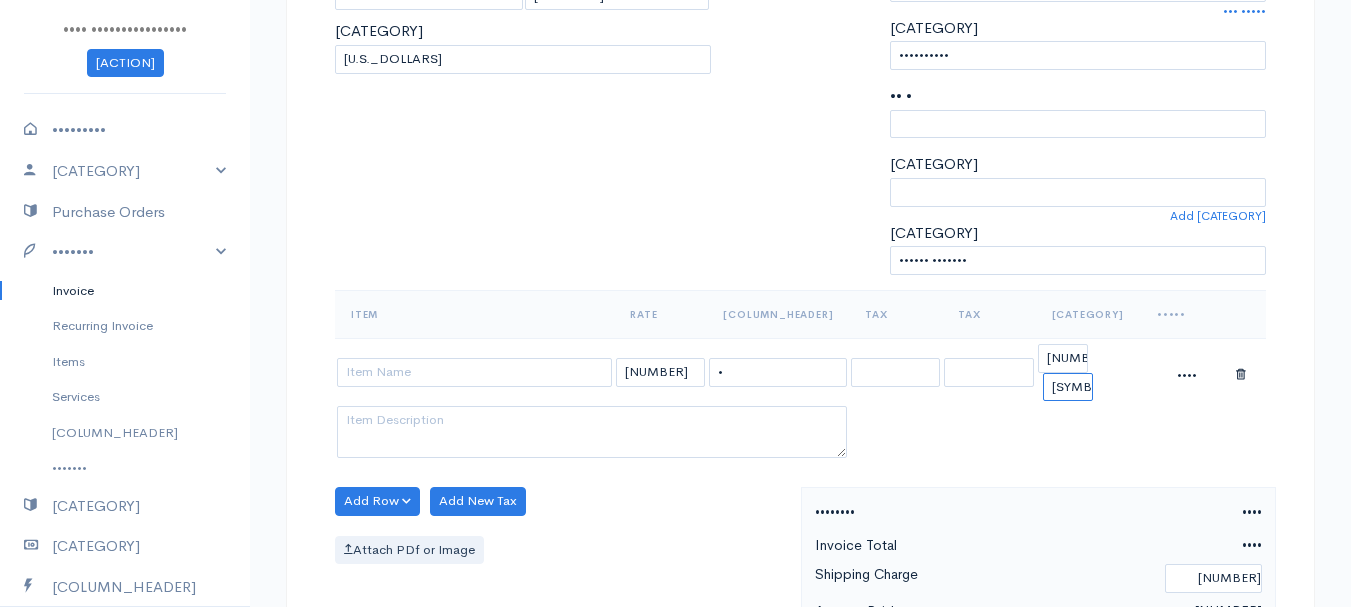 click on "(%) Flat" at bounding box center (1068, 387) 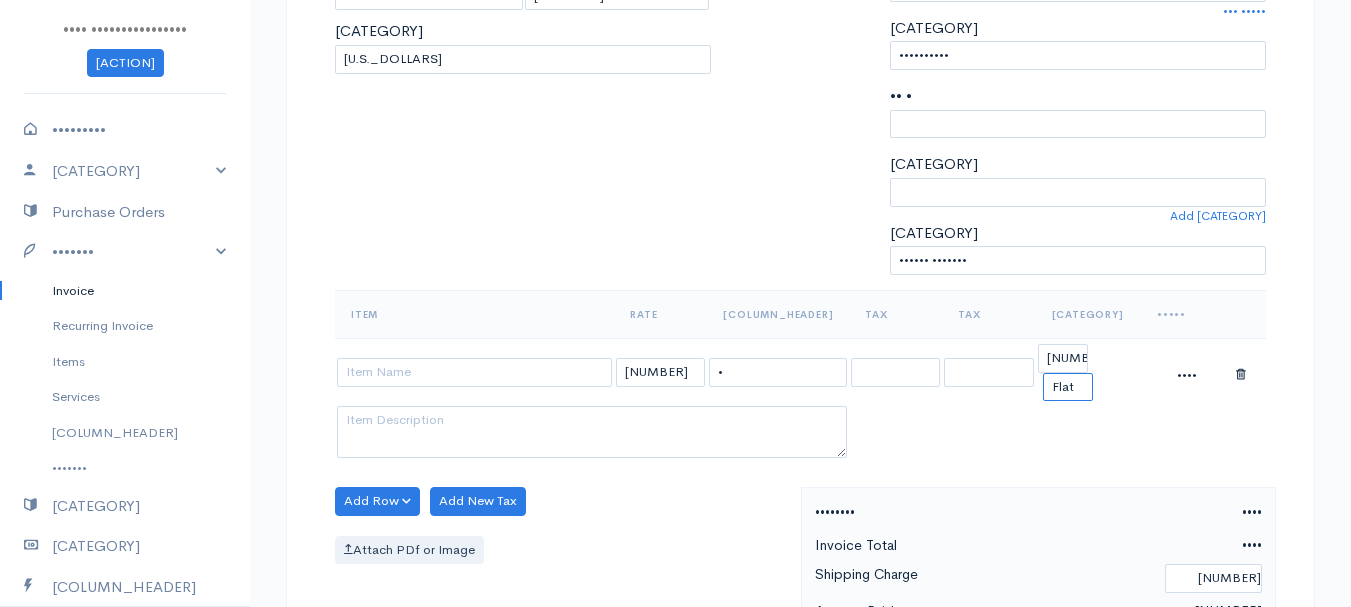 click on "(%) Flat" at bounding box center (1068, 387) 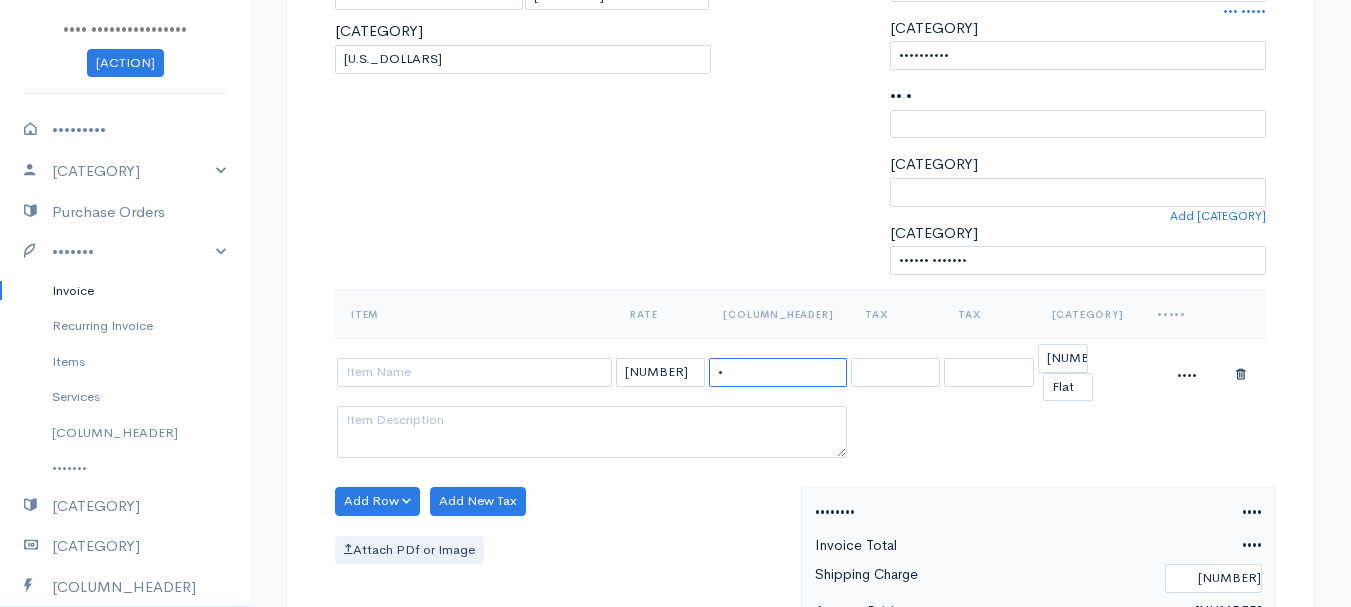click on "•" at bounding box center [778, 372] 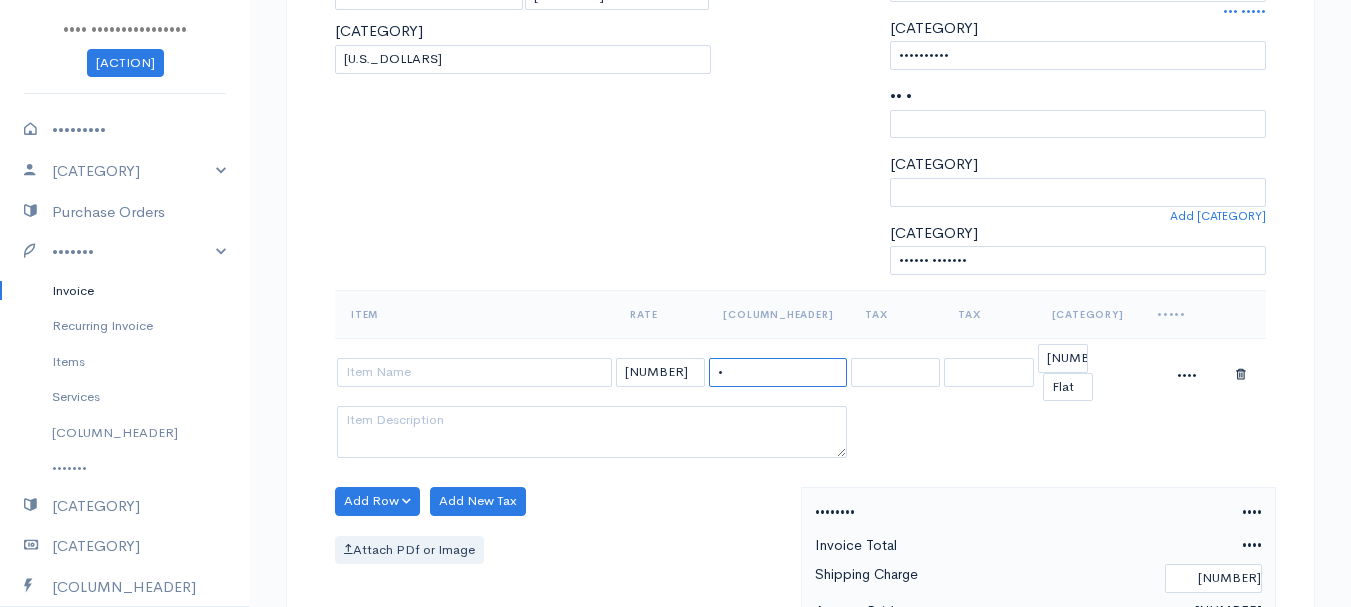 click on "•" at bounding box center [778, 372] 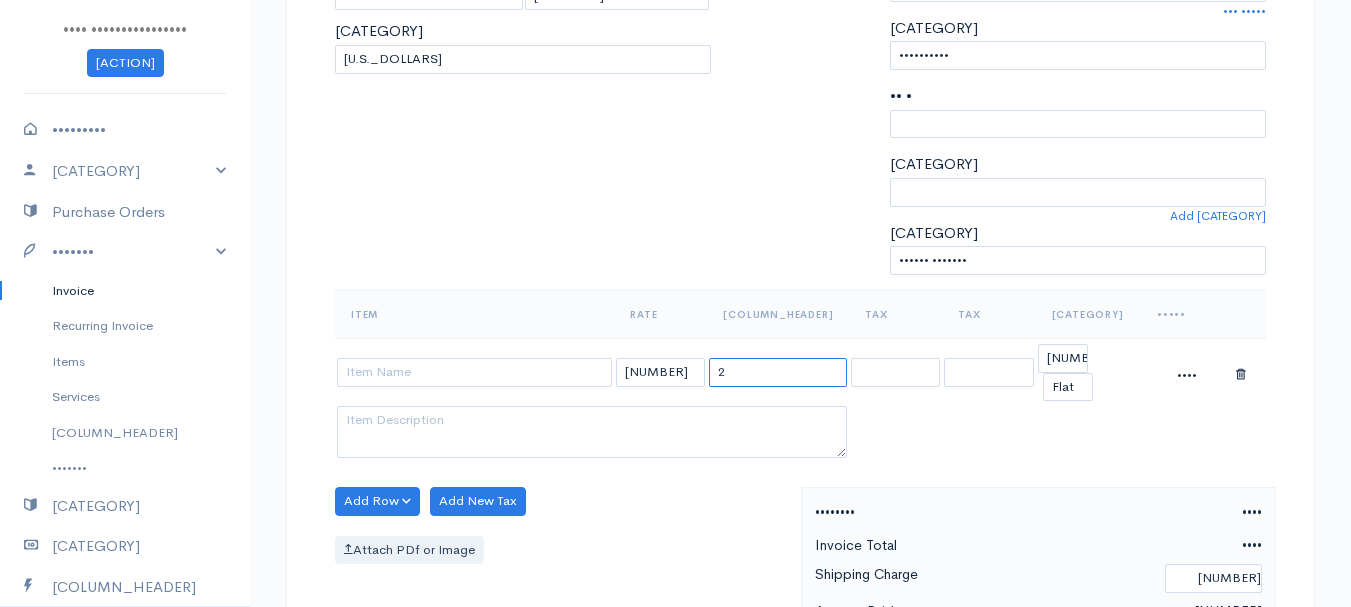 type on "2" 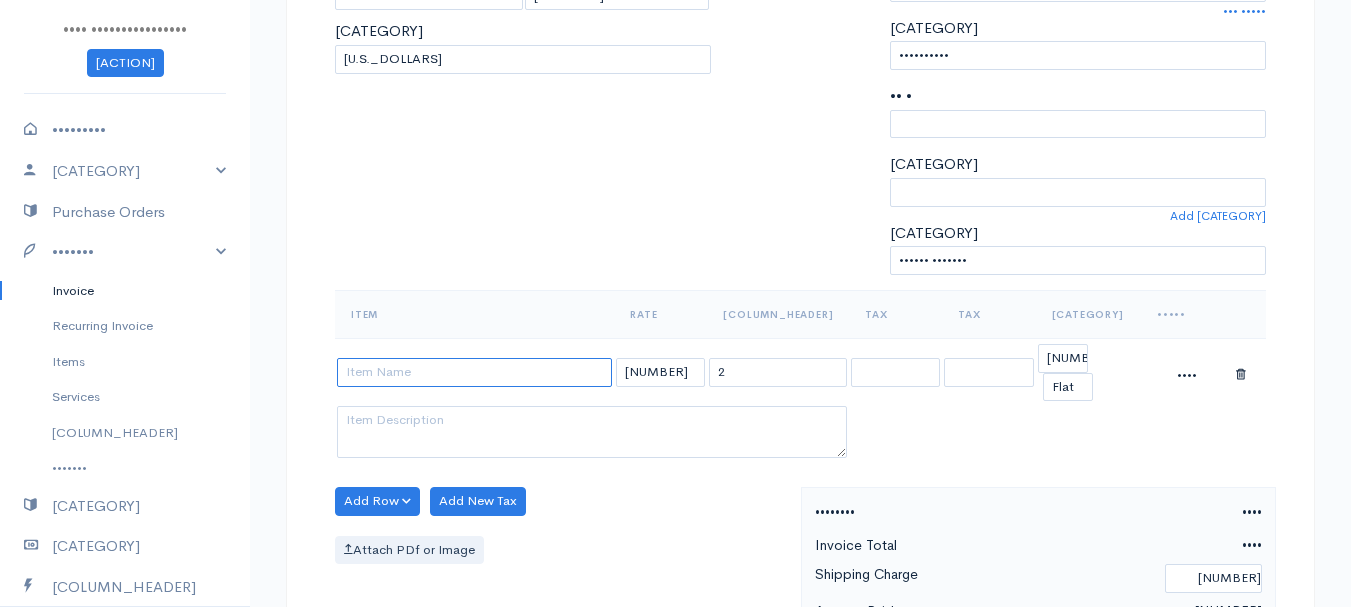 click at bounding box center (474, 372) 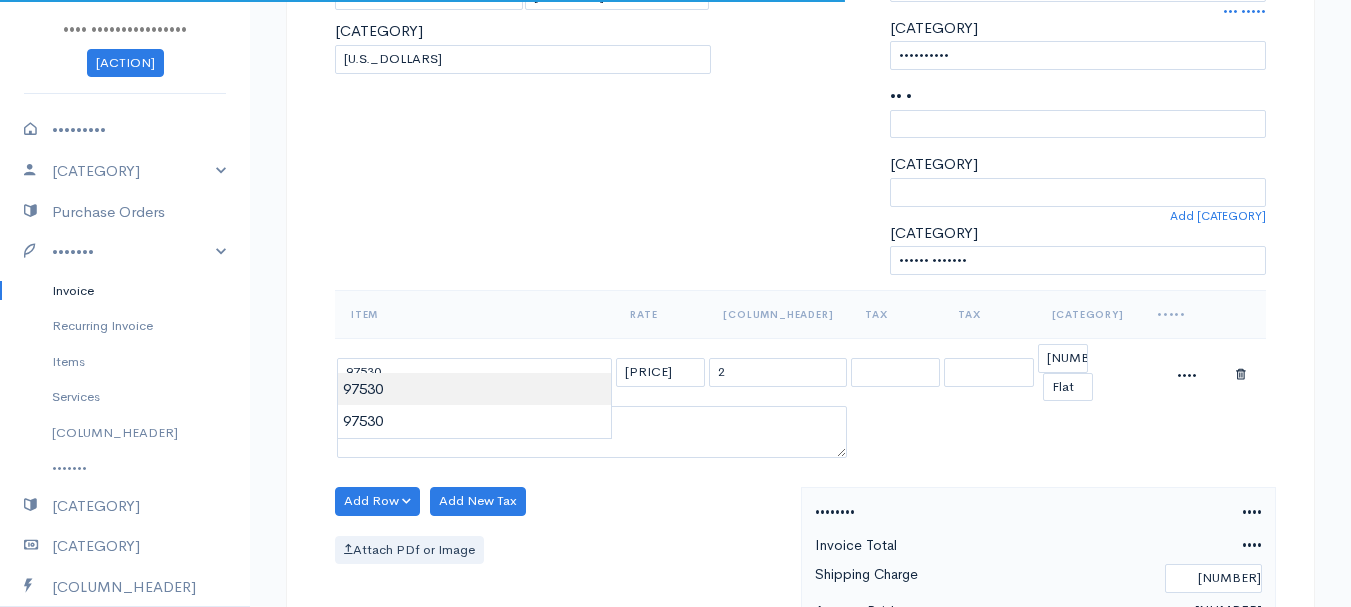 click on "[STATUS] To [LAST_NAME], [FIRST_NAME]         [POSTAL_CODE] [ADDRESS] #[NUMBER] [CITY] [STATE] [POSTAL_CODE] [COUNTRY] [COUNTRY] [COUNTRY] [COUNTRY] [COUNTRY]" at bounding box center [675, 478] 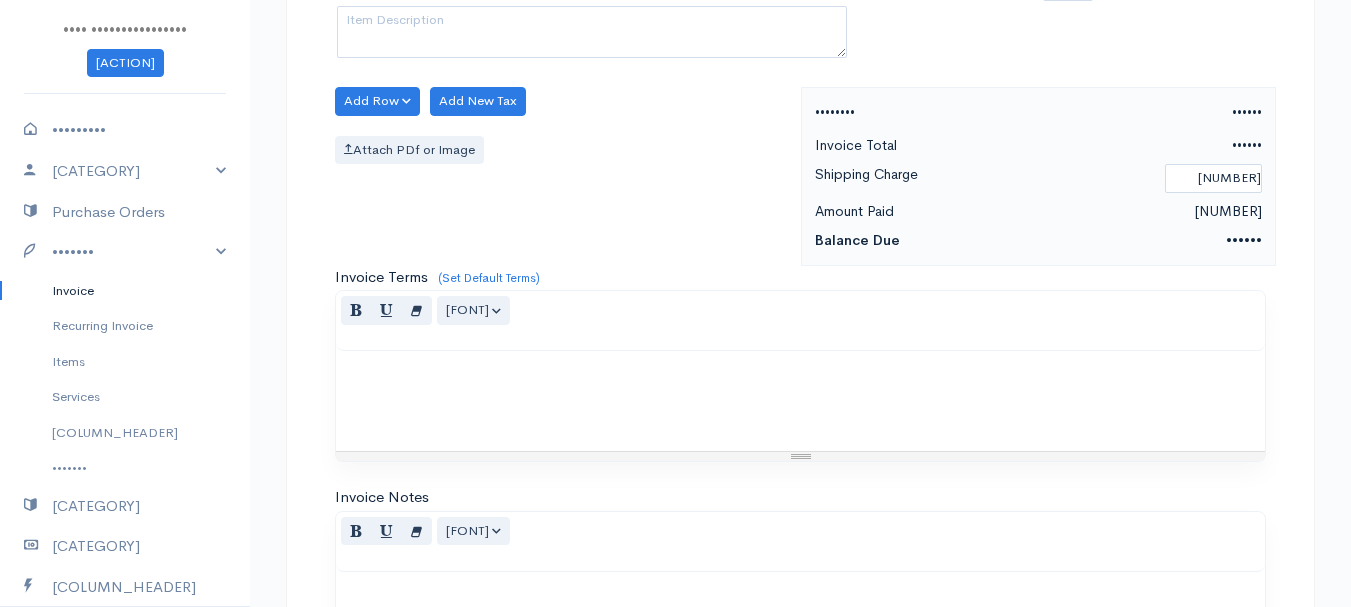 scroll, scrollTop: 1122, scrollLeft: 0, axis: vertical 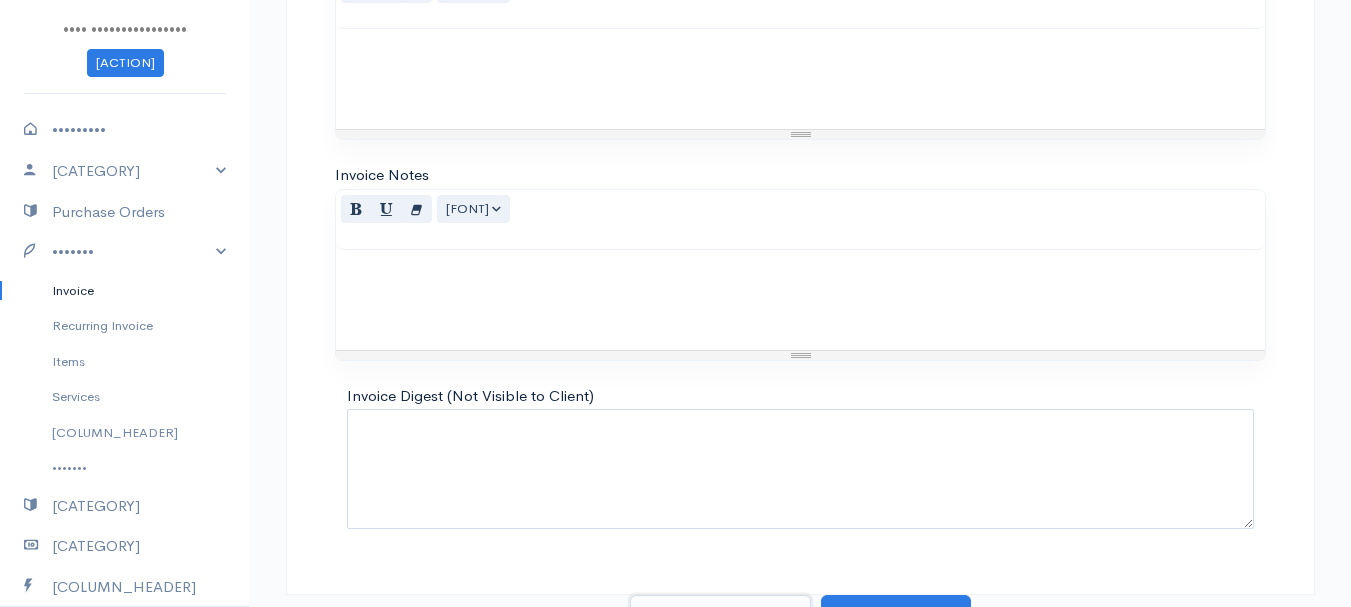 click on "[ACTION] as [STATUS]" at bounding box center (720, 615) 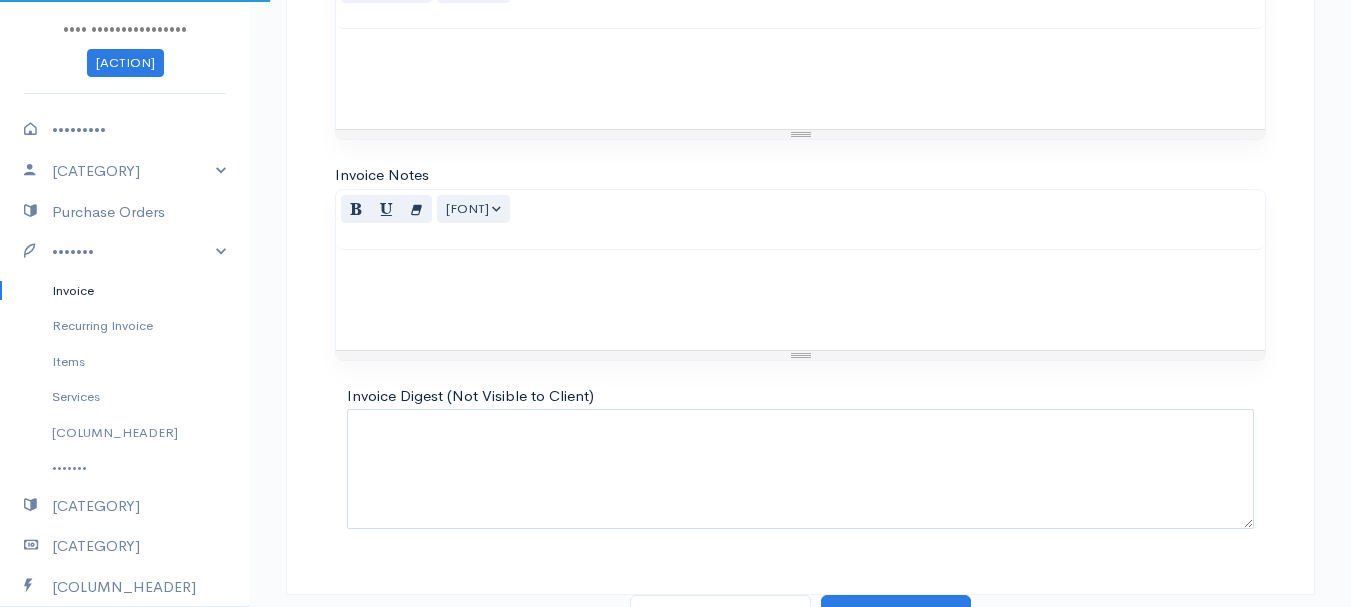 scroll, scrollTop: 0, scrollLeft: 0, axis: both 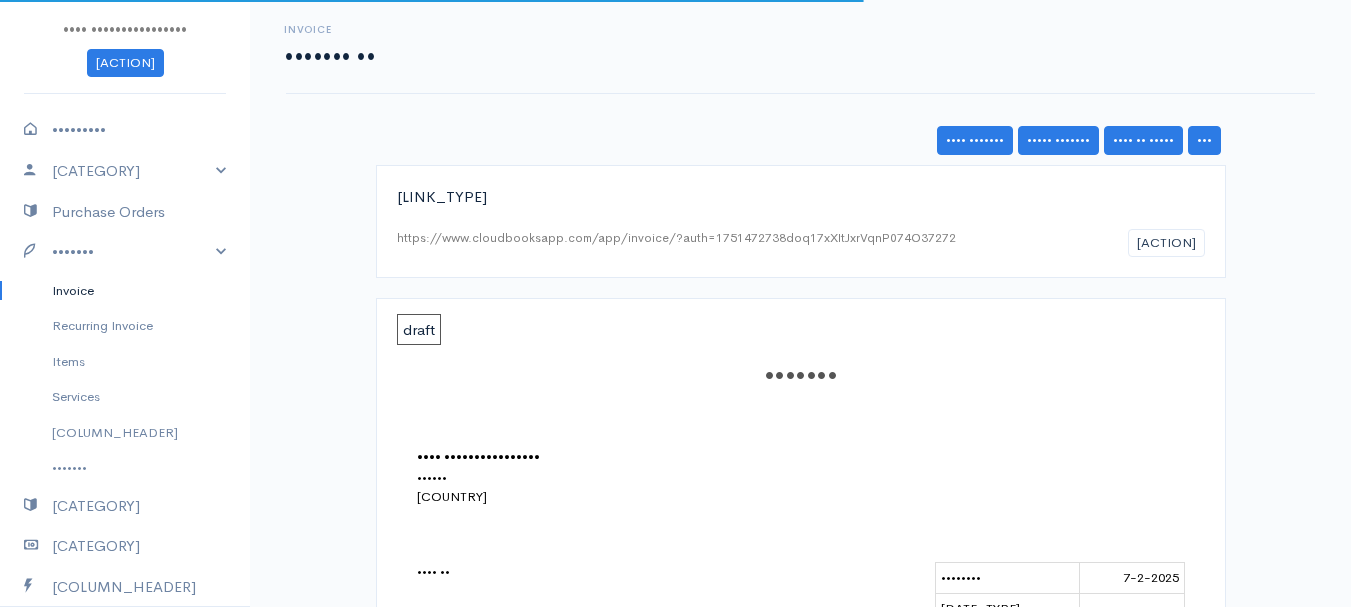 click on "Invoice" at bounding box center (125, 291) 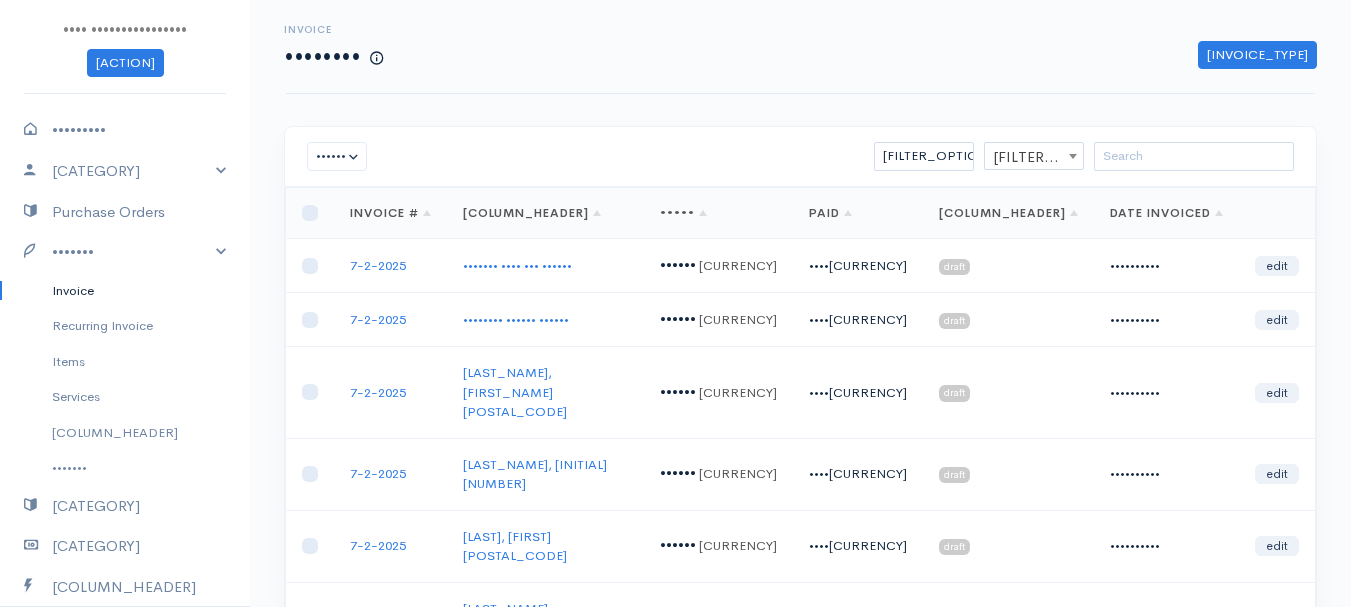 click on "•••••••
••••••••
••• •••••••
•••••• ••••••• •••••• •••••••• ••• •••• •••• •• •••• •••• ••••••• ••••• ••••••• •••••• •• ••• ••• ••• ••••• •••••• •••• •••• ••••••• ••••••• ••••••••••• ••••••• ••• ••••• •••••••• • • • • • • • • • •• •• •• •• •• •• •• •• •• •• •• •• •• •• •• •• •• •• •• •• •• •• •• •• •• •• •• •• •• •• •• •• •• •• •• •• •• •• •• •• •• •• •• •• •• •• •• •• •• •• •• •• •• •• •• •• •• •• •• •• •• •• •• •• •• •• •• •• •• •• •• •• •• •• •• •• •• •• •• •• •• •• •• •• •• •• •• •• •• •• ••• ••• ••• ••• ••• ••• ••• ••• ••• ••• ••• ••• ••• ••• ••• ••• ••• ••• ••• ••• ••• ••• ••• ••• ••• ••• ••• ••• ••• ••• ••• ••• ••• ••• ••• ••• ••• ••• ••• ••• ••• ••• ••• ••• ••• ••• ••• ••• ••• ••• ••• ••• ••• ••• ••• ••• ••• ••• ••• ••• ••• ••• ••• ••• ••• ••• •••" at bounding box center [800, 554] 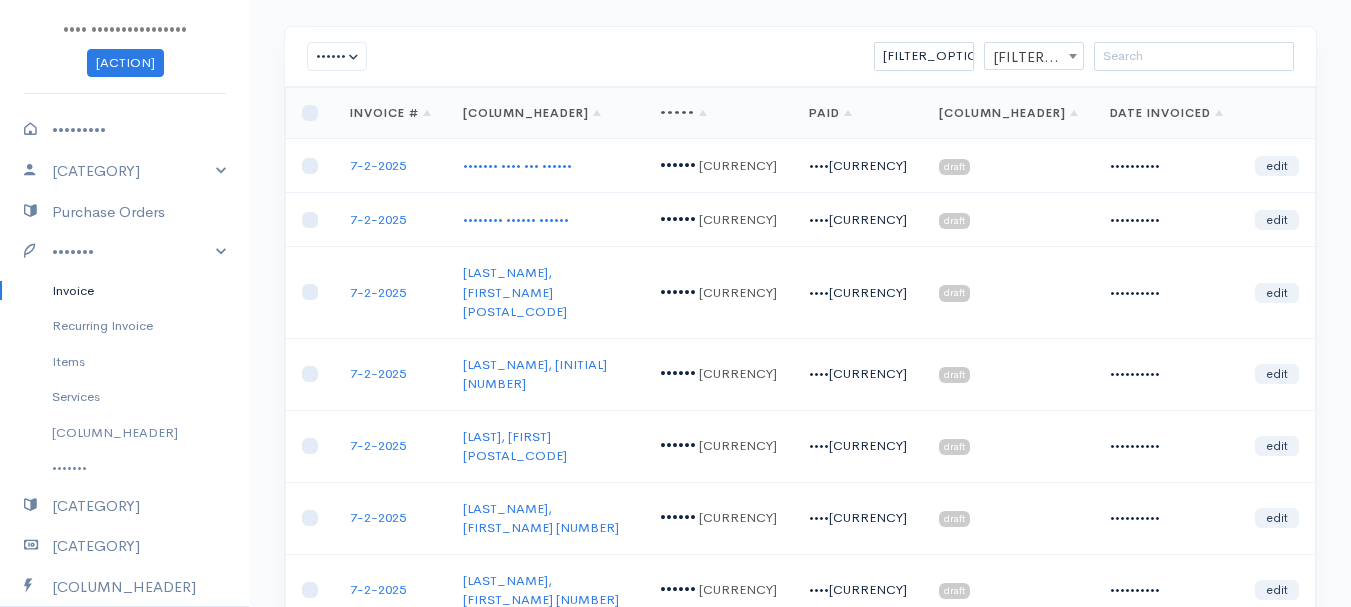 scroll, scrollTop: 200, scrollLeft: 0, axis: vertical 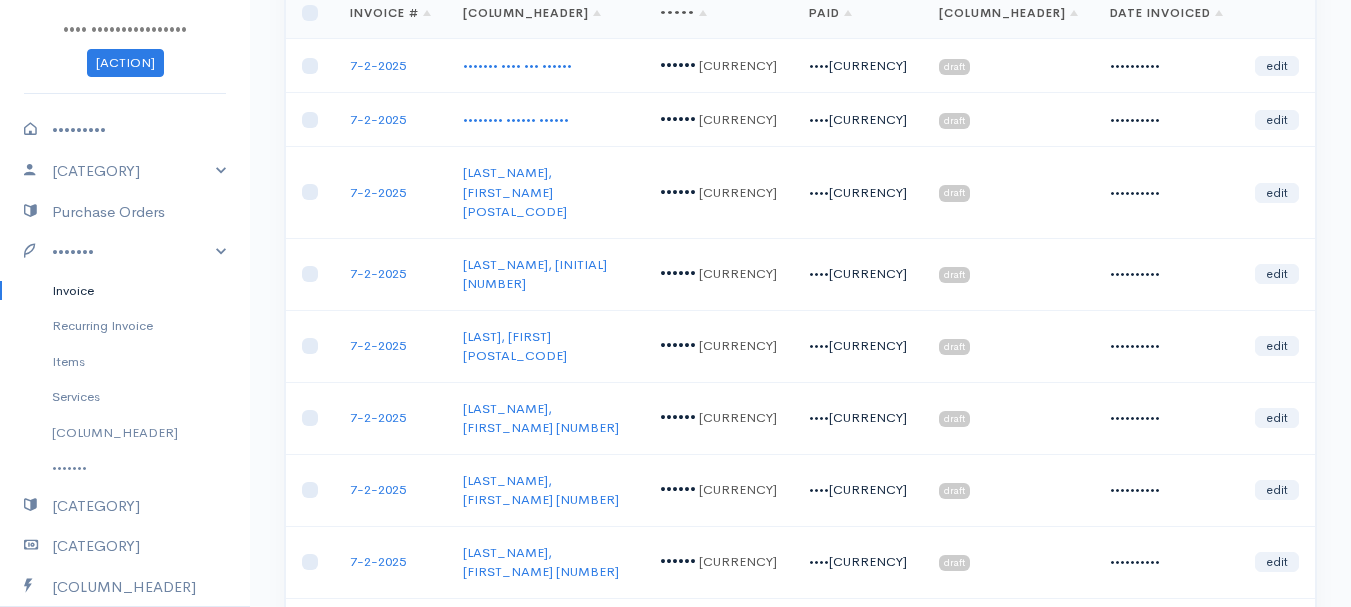 click on "edit" at bounding box center (1277, 634) 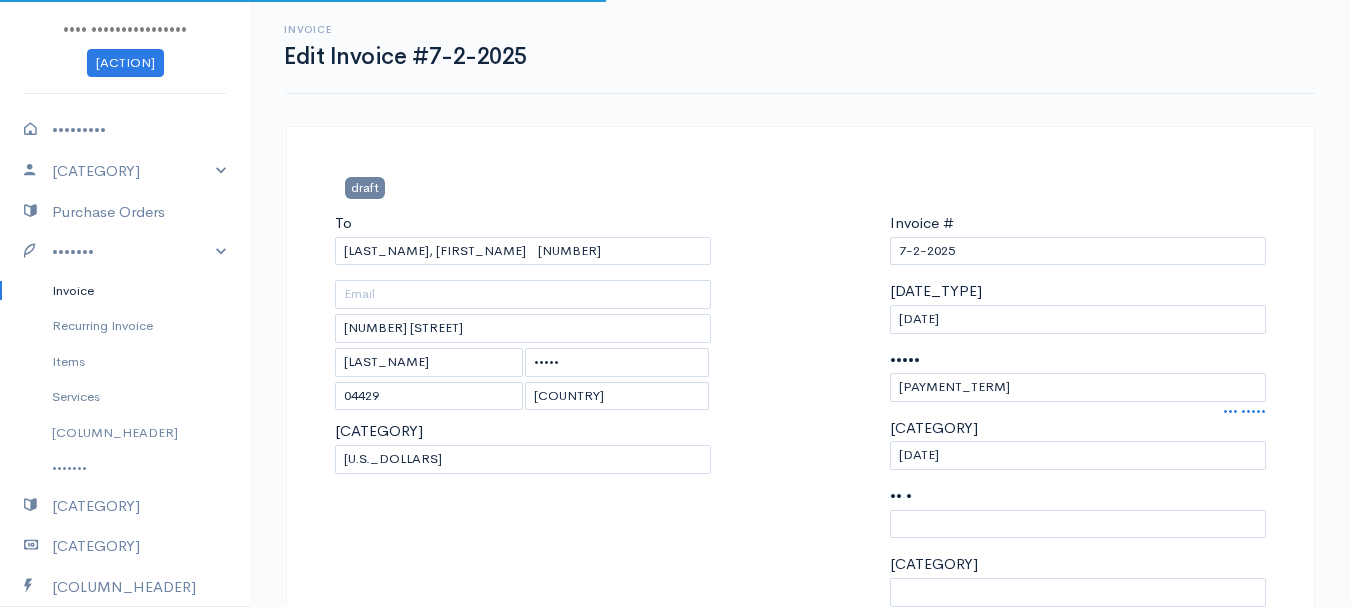 scroll, scrollTop: 400, scrollLeft: 0, axis: vertical 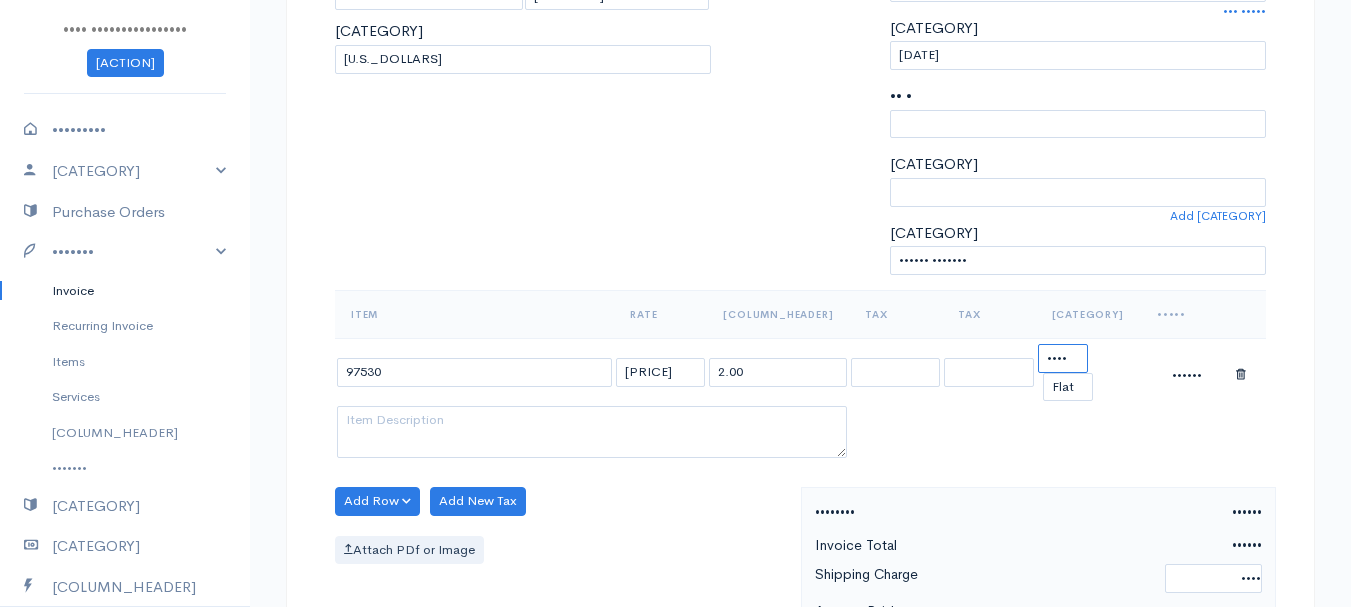 click on "••••" at bounding box center (1063, 358) 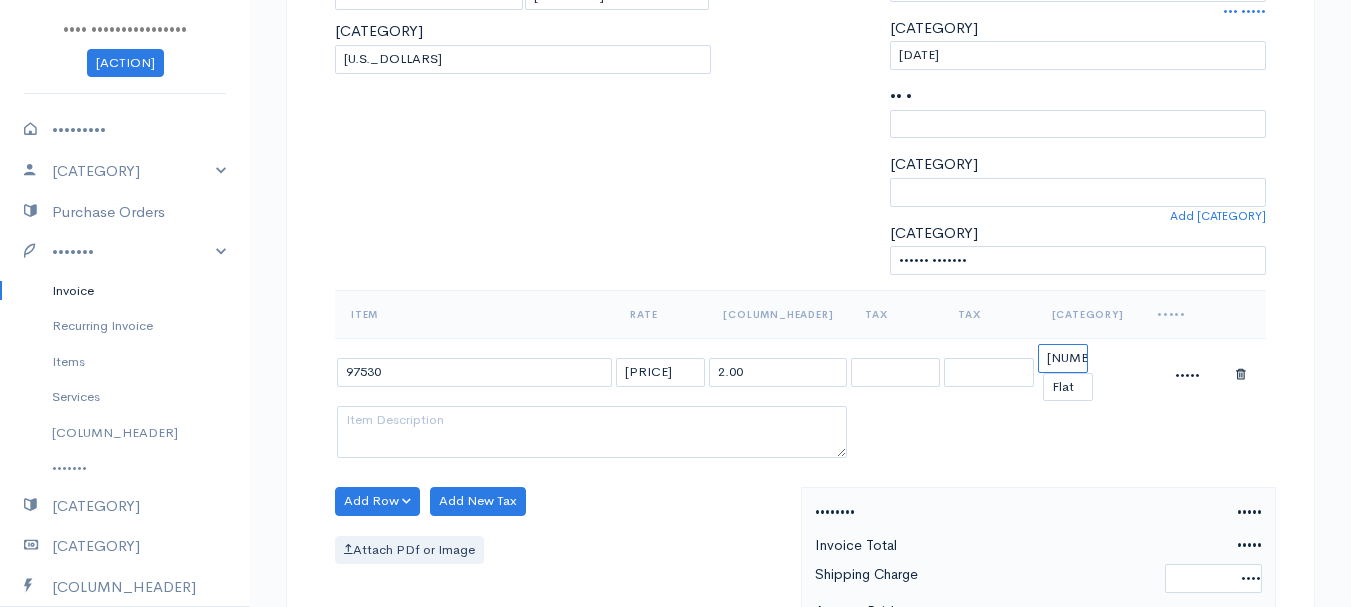 type on "[NUMBER]" 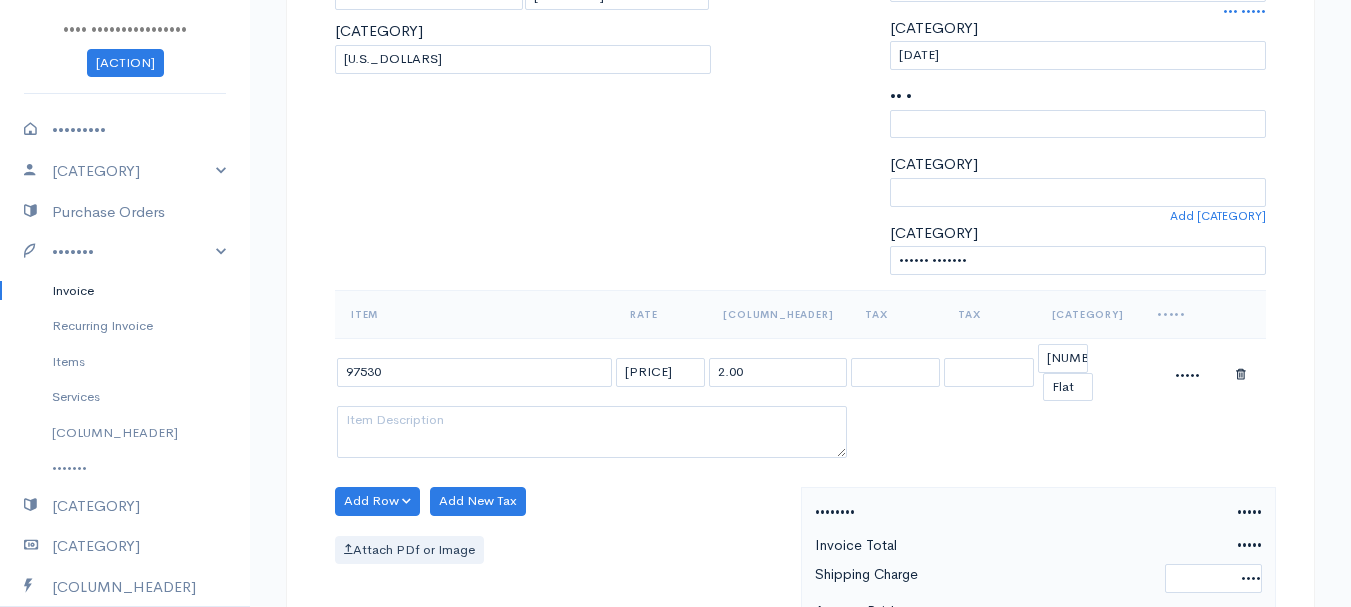 click on "[COLUMN_HEADER] [PRICE] [QUANTITY] [TAX_PERCENTAGE] (%) [DISCOUNT] [TOTAL]" at bounding box center (800, 376) 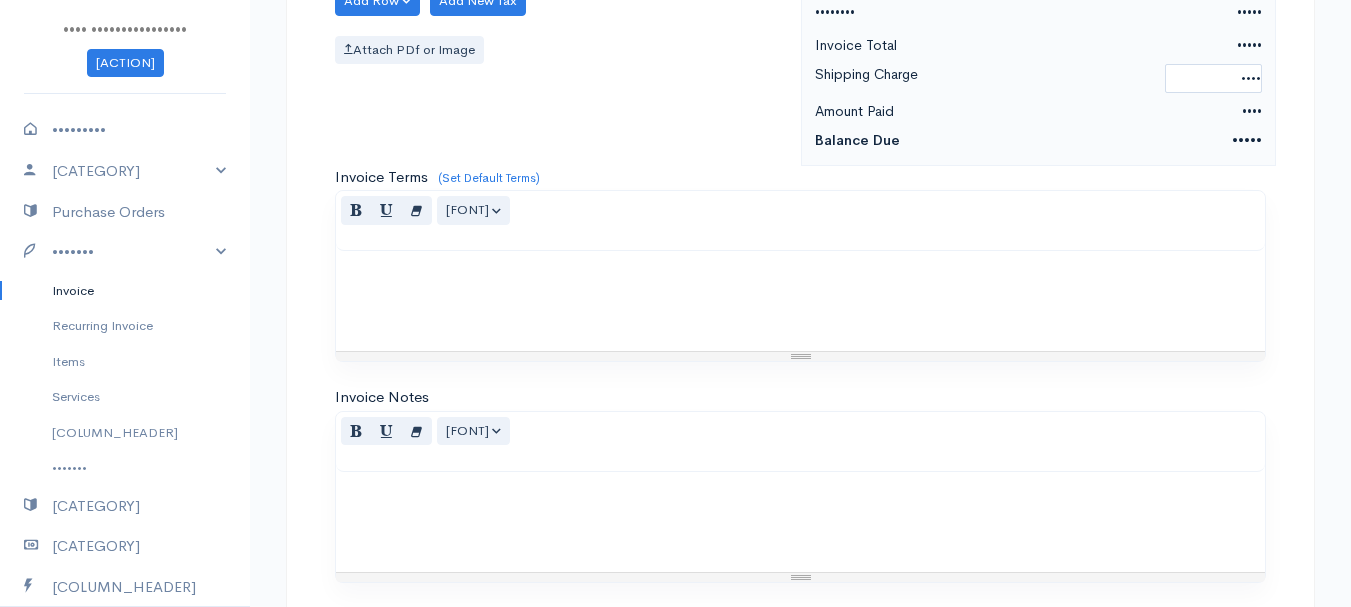 scroll, scrollTop: 1122, scrollLeft: 0, axis: vertical 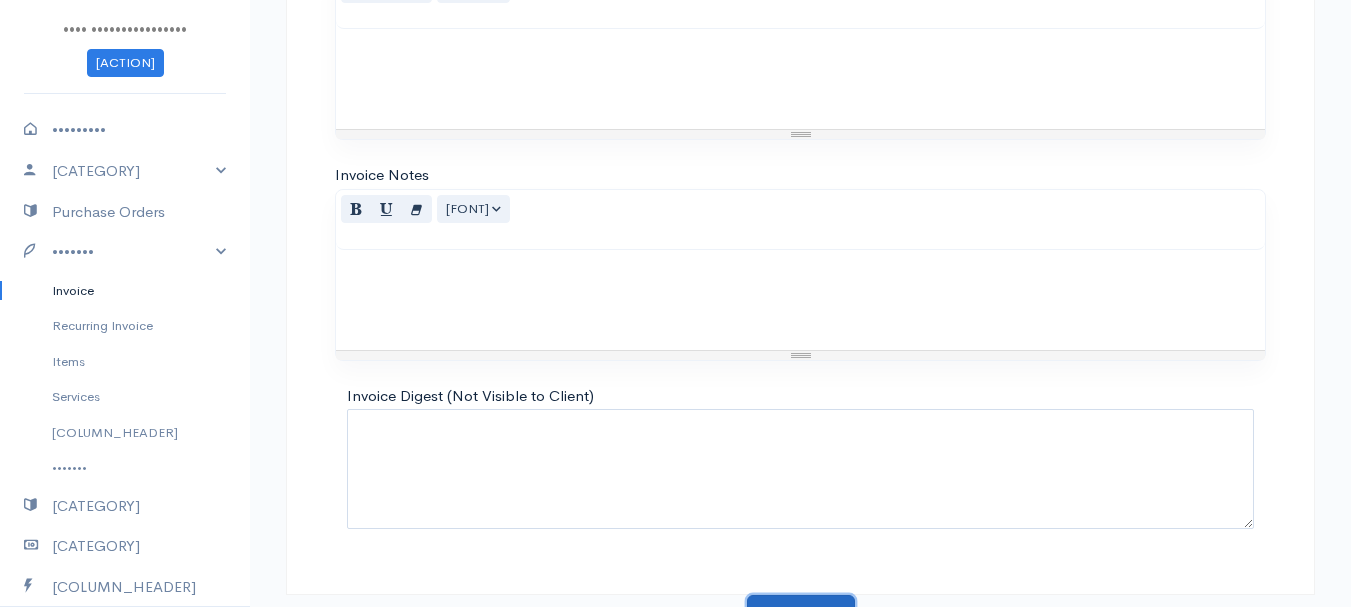 click on "•••••• •••••••" at bounding box center [801, 615] 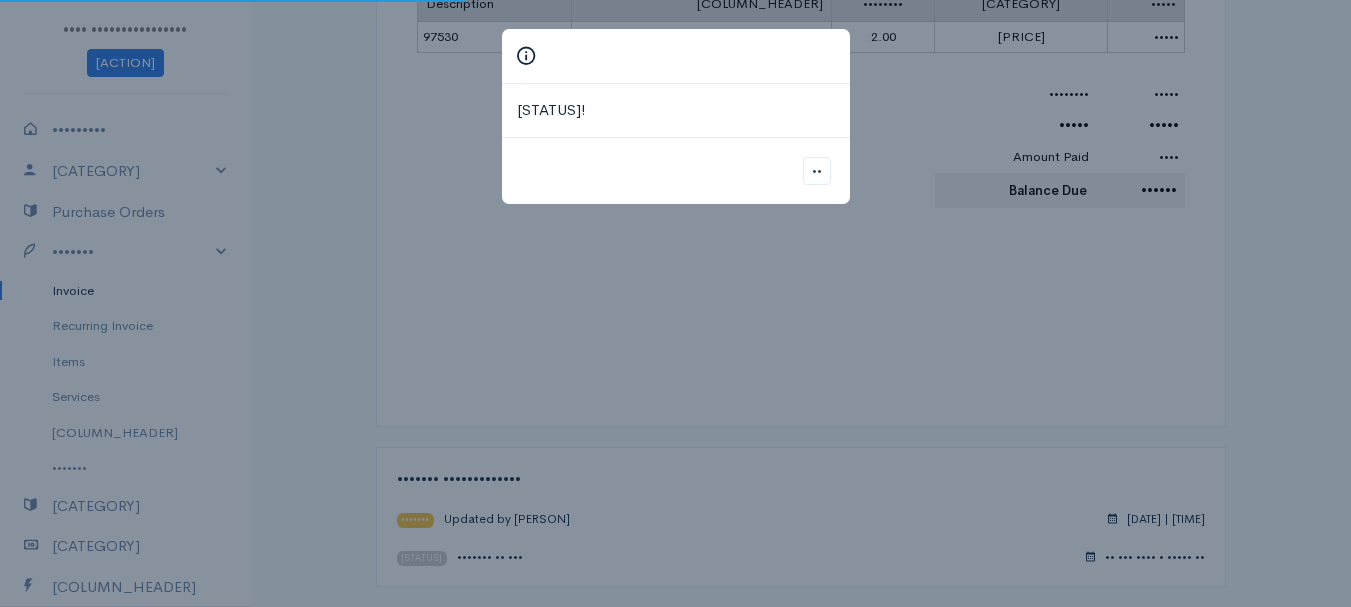 scroll, scrollTop: 0, scrollLeft: 0, axis: both 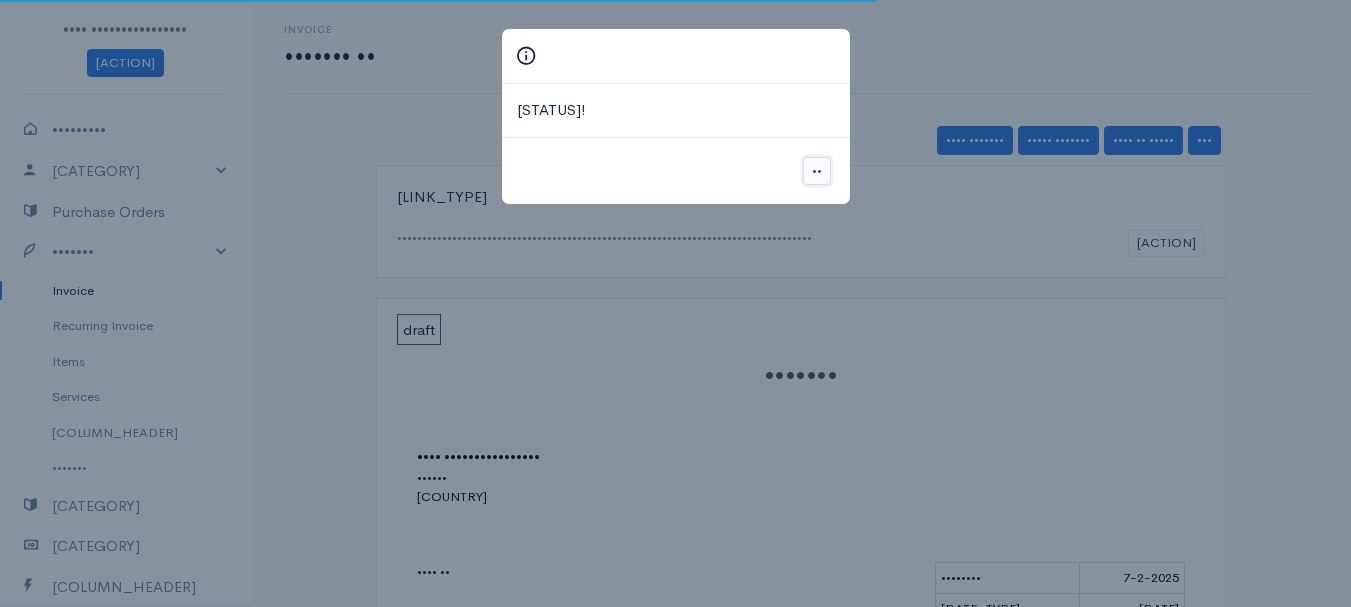 click on "••" at bounding box center [817, 171] 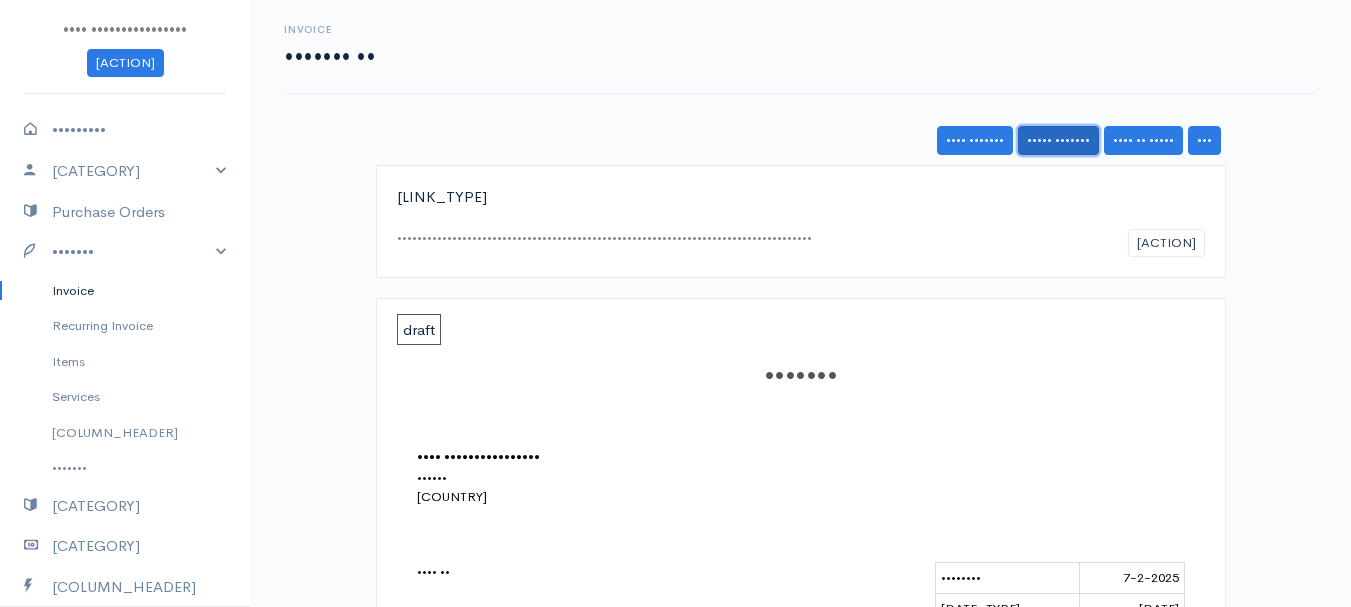 click on "••••• •••••••" at bounding box center [1058, 140] 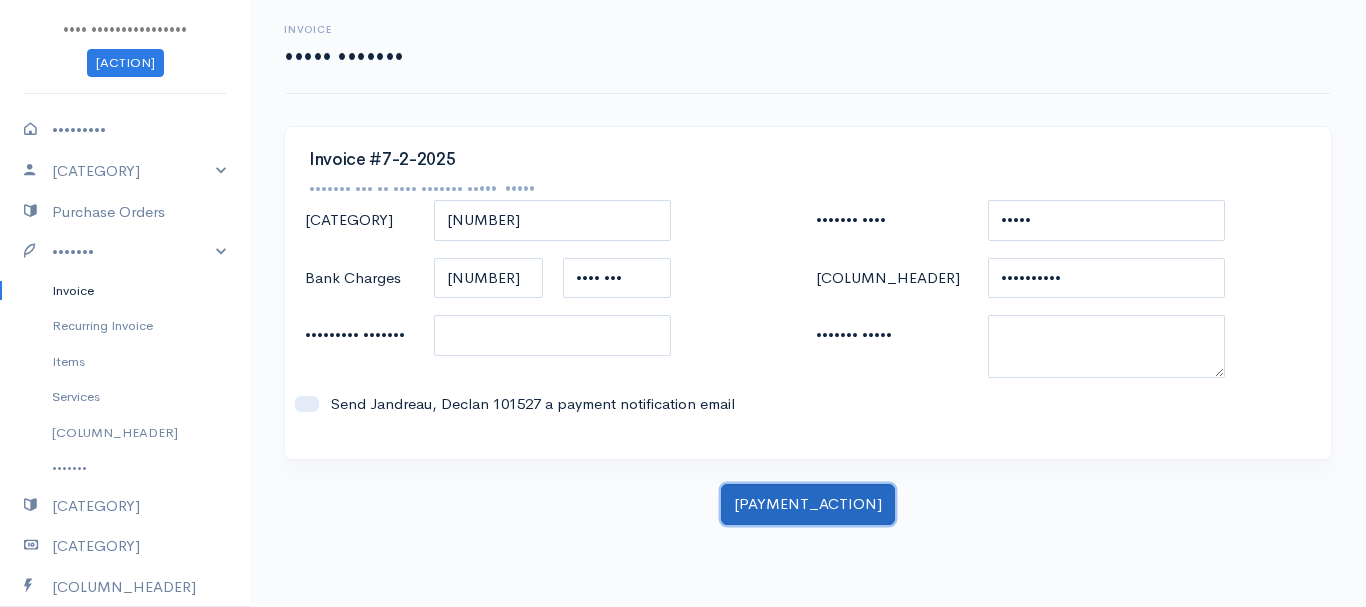 click on "[PAYMENT_ACTION]" at bounding box center [808, 504] 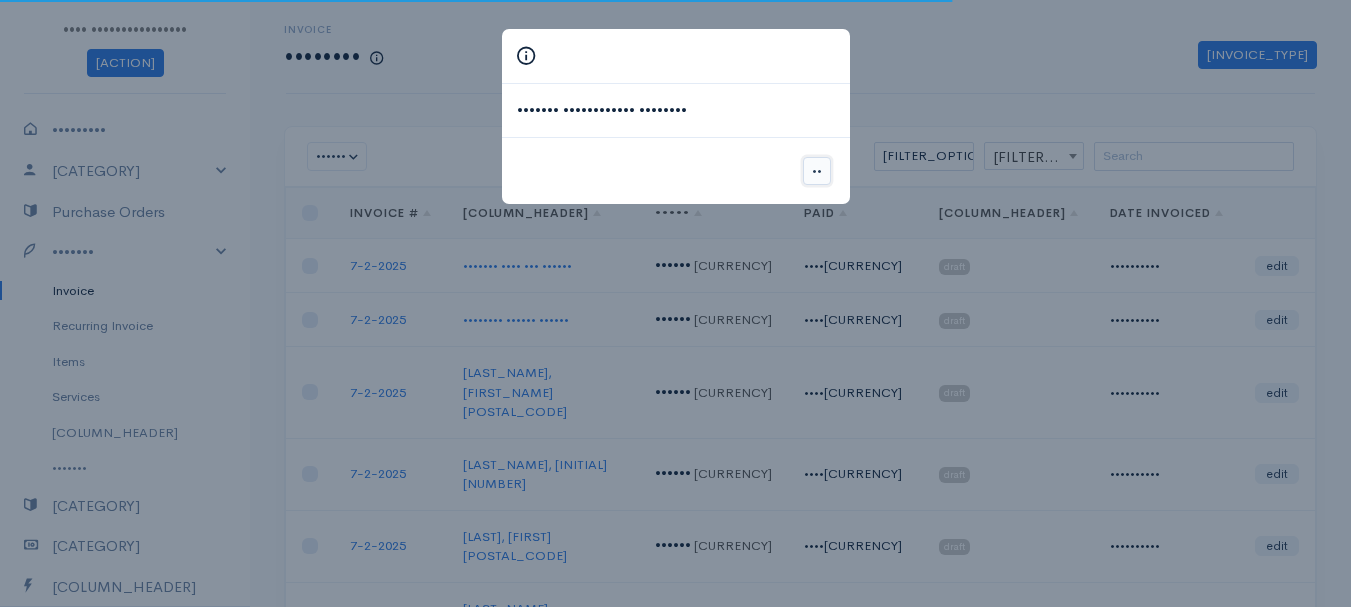 click on "••" at bounding box center (817, 171) 